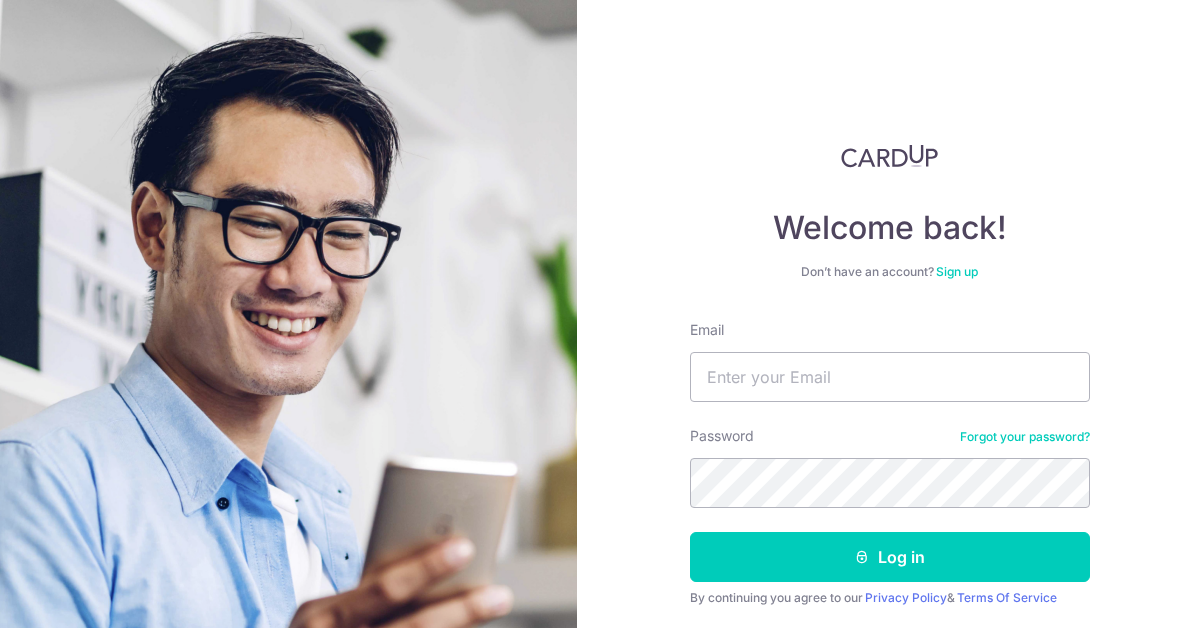 scroll, scrollTop: 0, scrollLeft: 0, axis: both 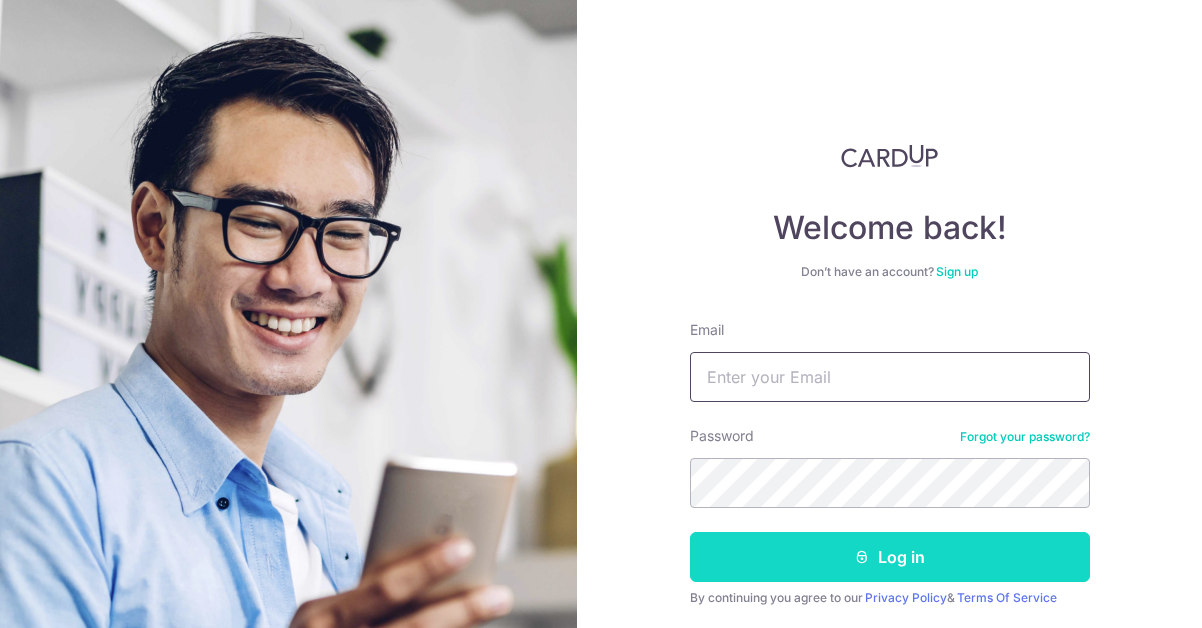 type on "cathmellor@yahoo.co.uk" 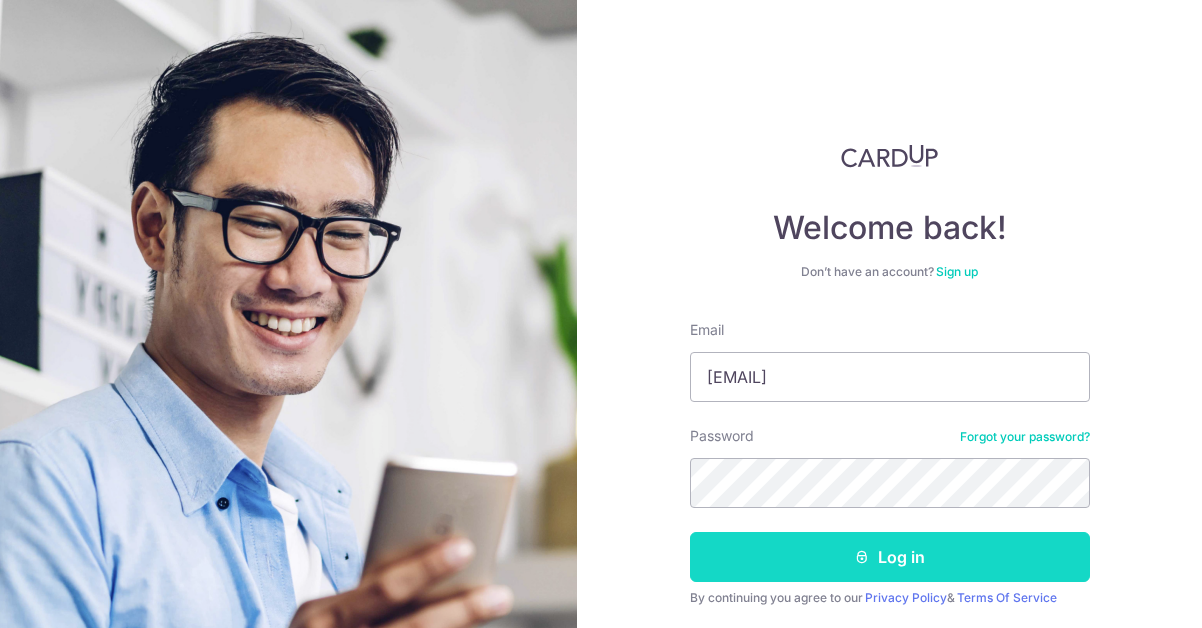 click on "Log in" at bounding box center (890, 557) 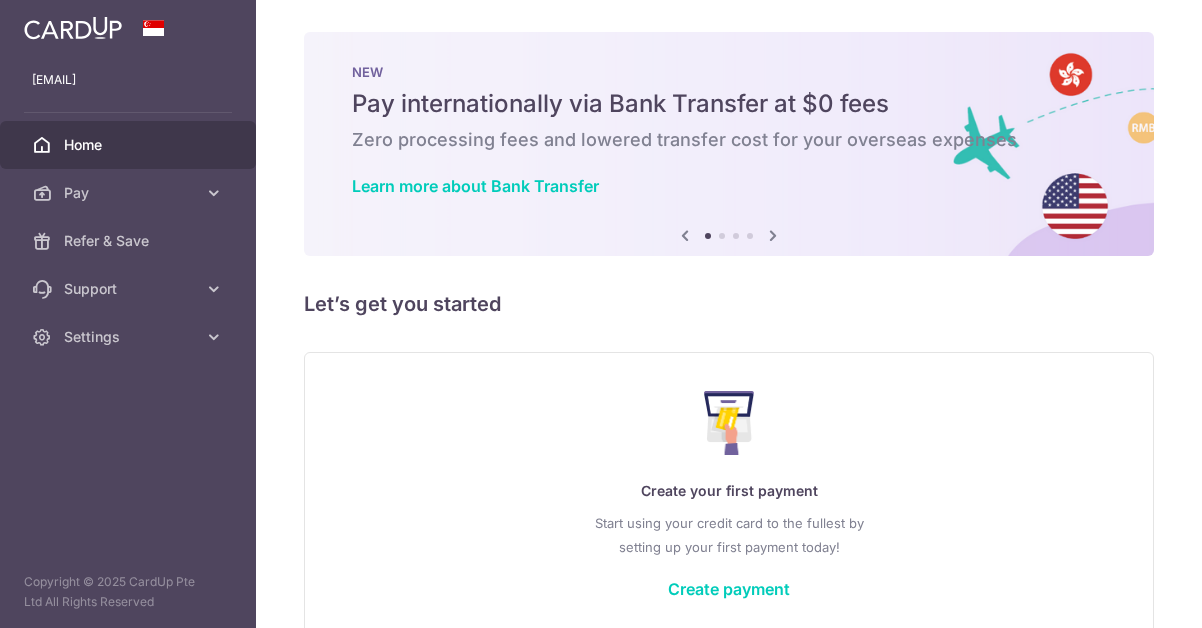 scroll, scrollTop: 0, scrollLeft: 0, axis: both 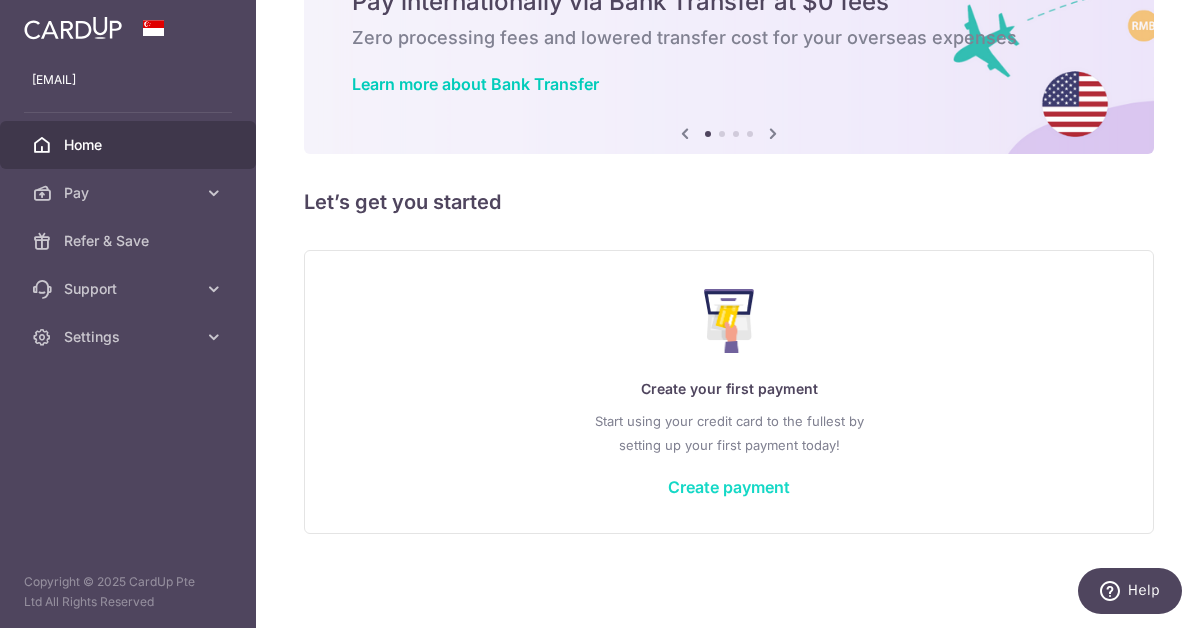 click on "Create payment" at bounding box center (729, 487) 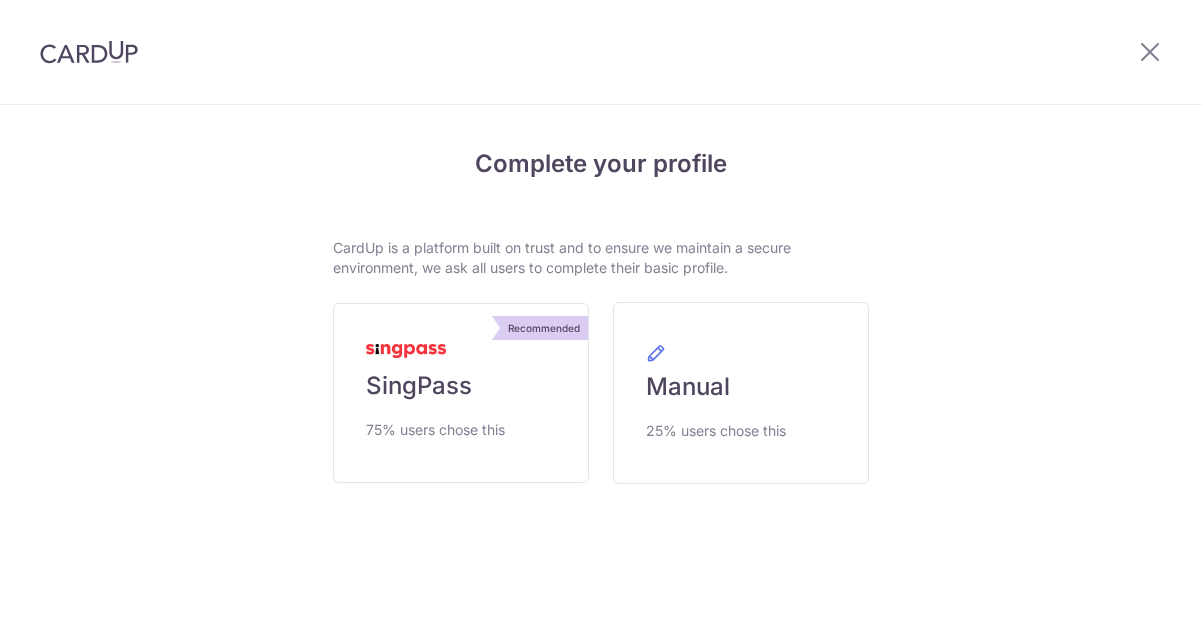 scroll, scrollTop: 0, scrollLeft: 0, axis: both 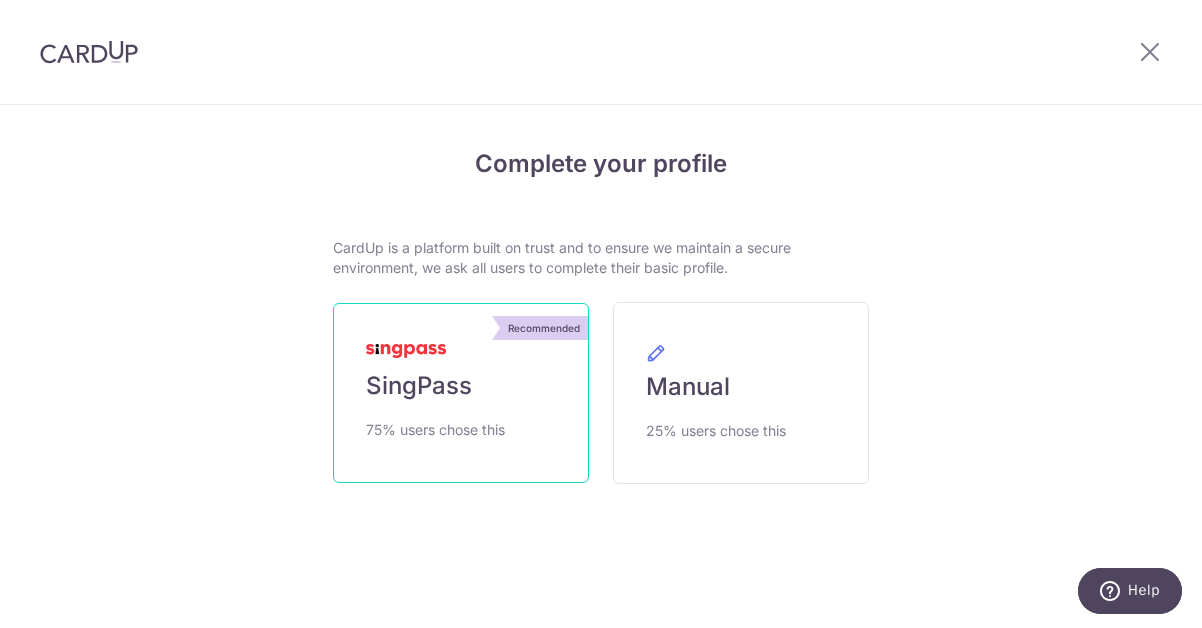 click on "Recommended
SingPass
75% users chose this" at bounding box center (461, 393) 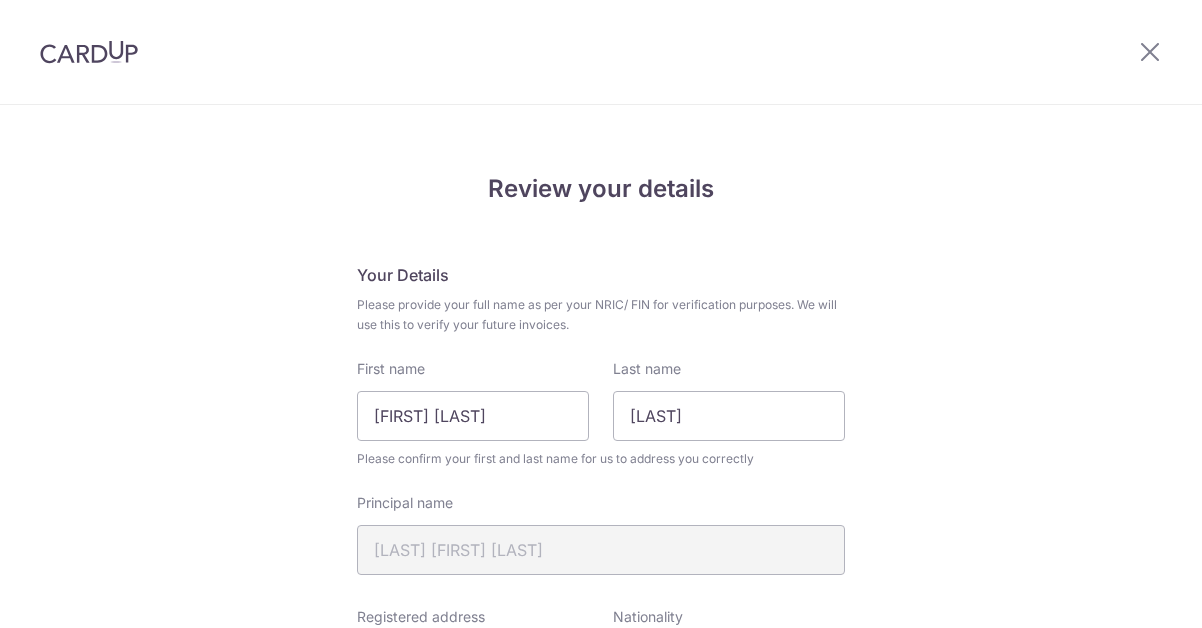 scroll, scrollTop: 0, scrollLeft: 0, axis: both 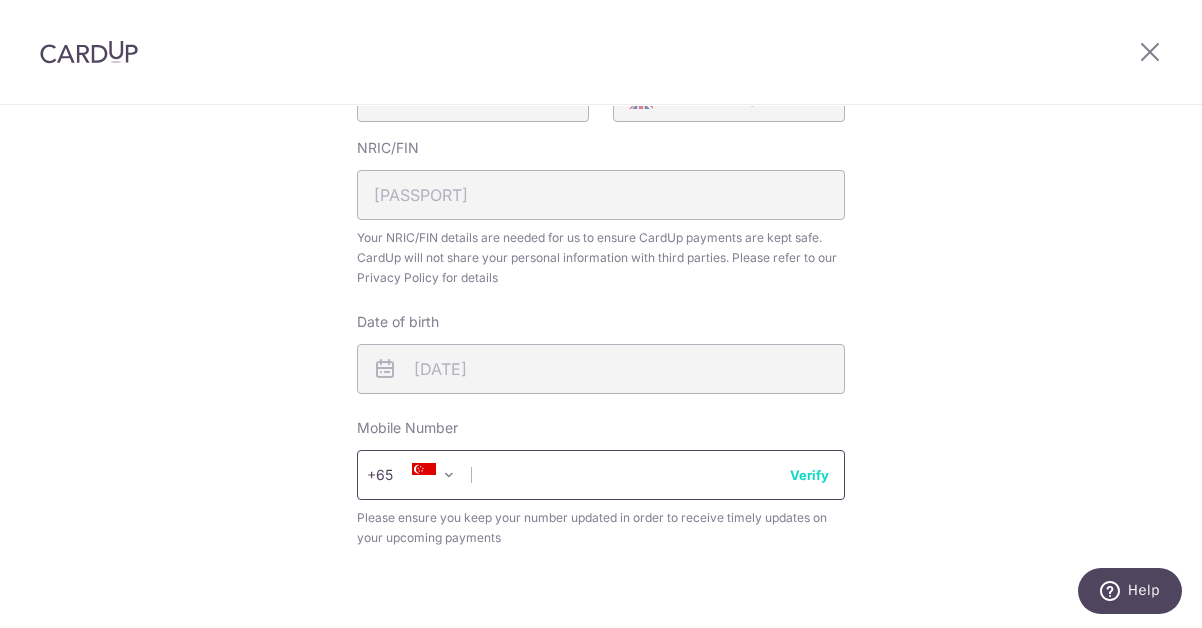 click at bounding box center (601, 475) 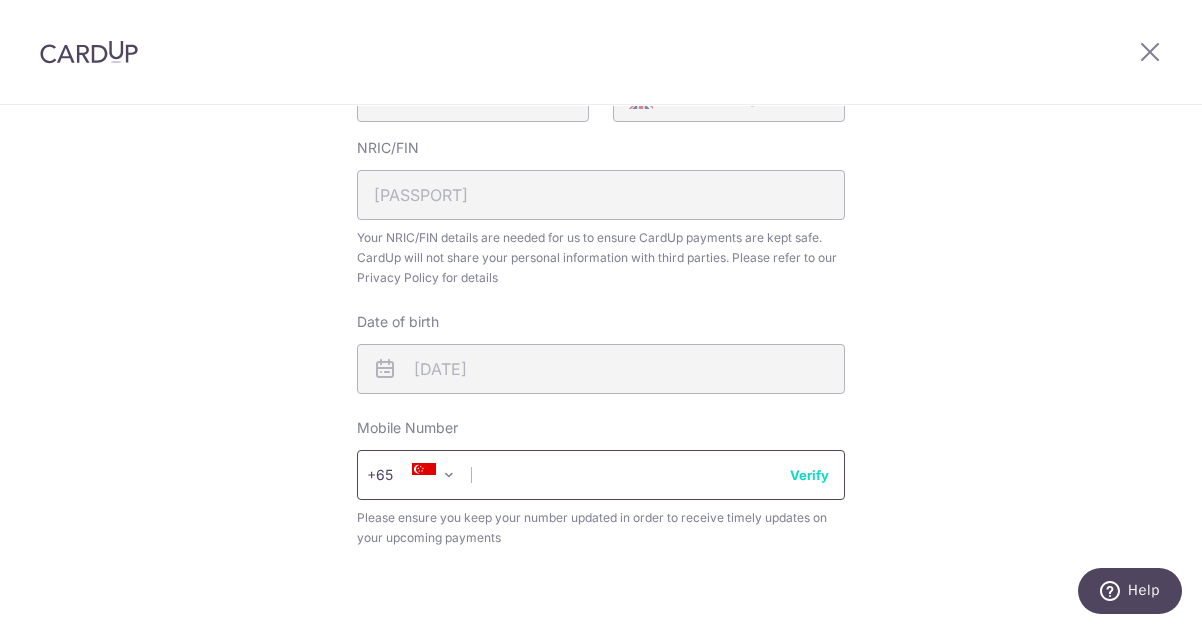 type on "[NUMBER]" 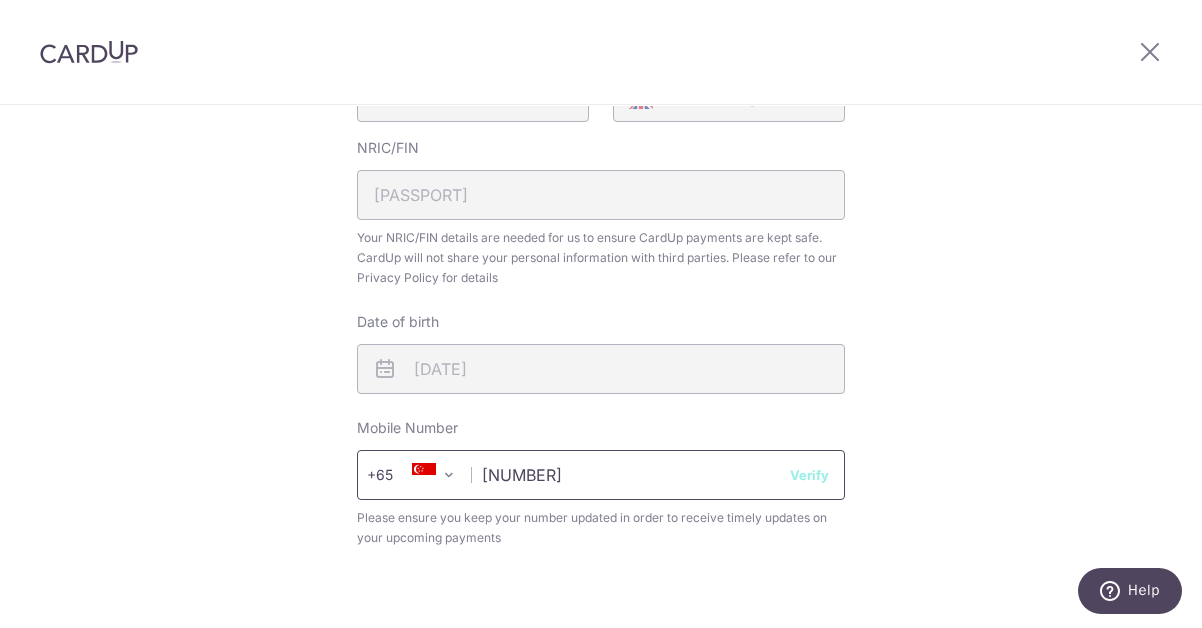 select on "65" 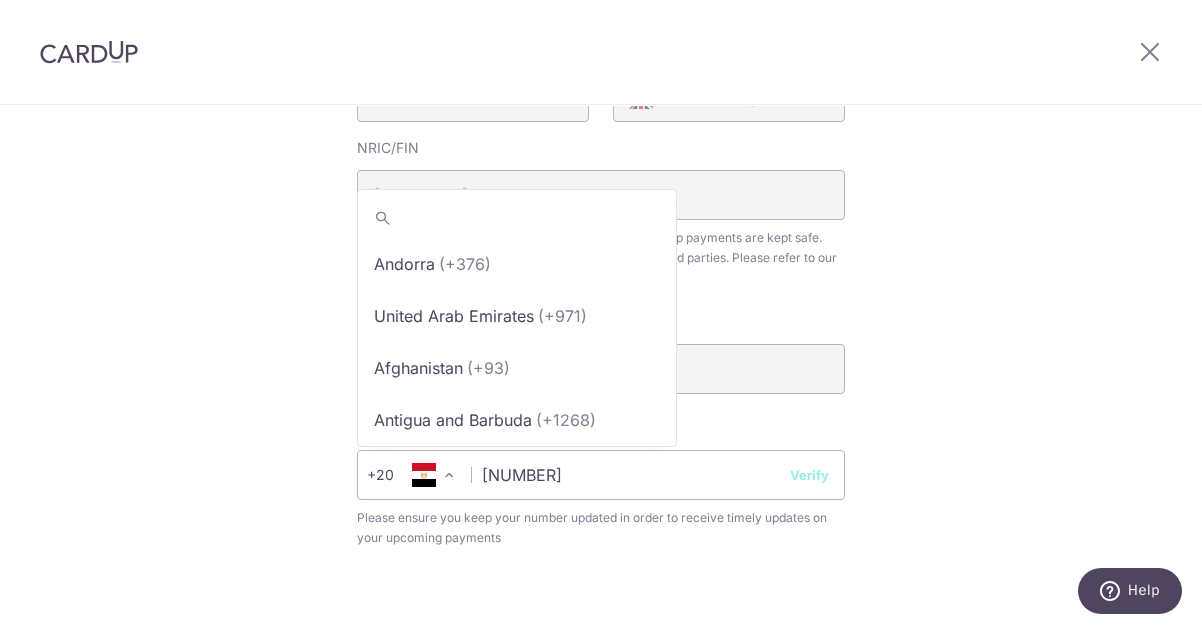 click at bounding box center (449, 475) 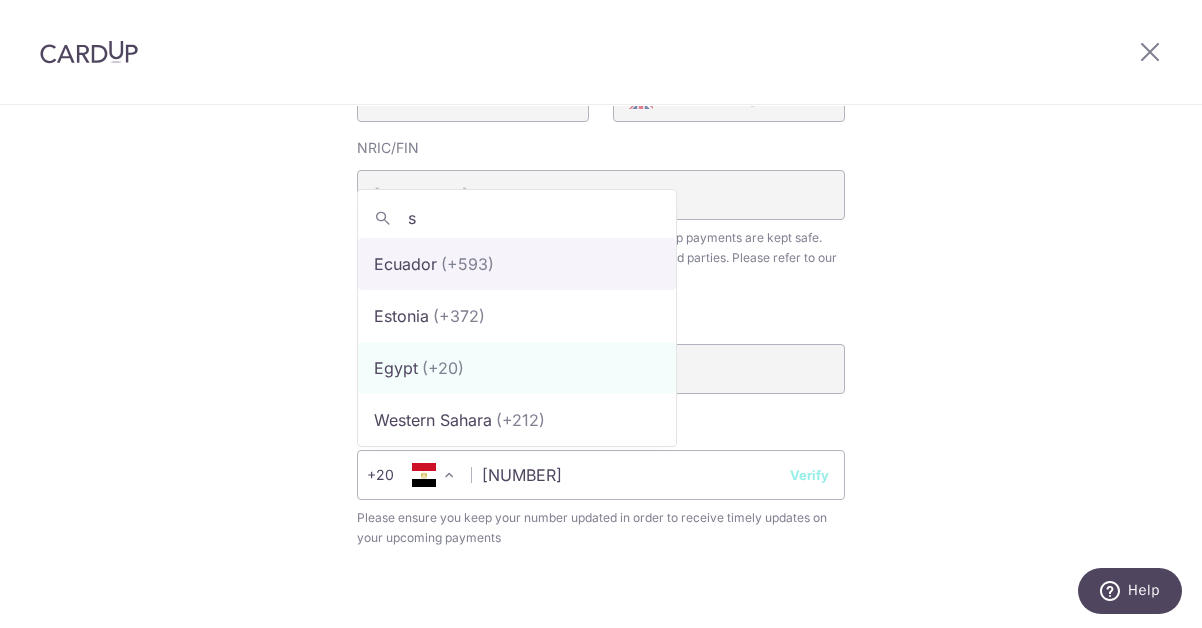scroll, scrollTop: 0, scrollLeft: 0, axis: both 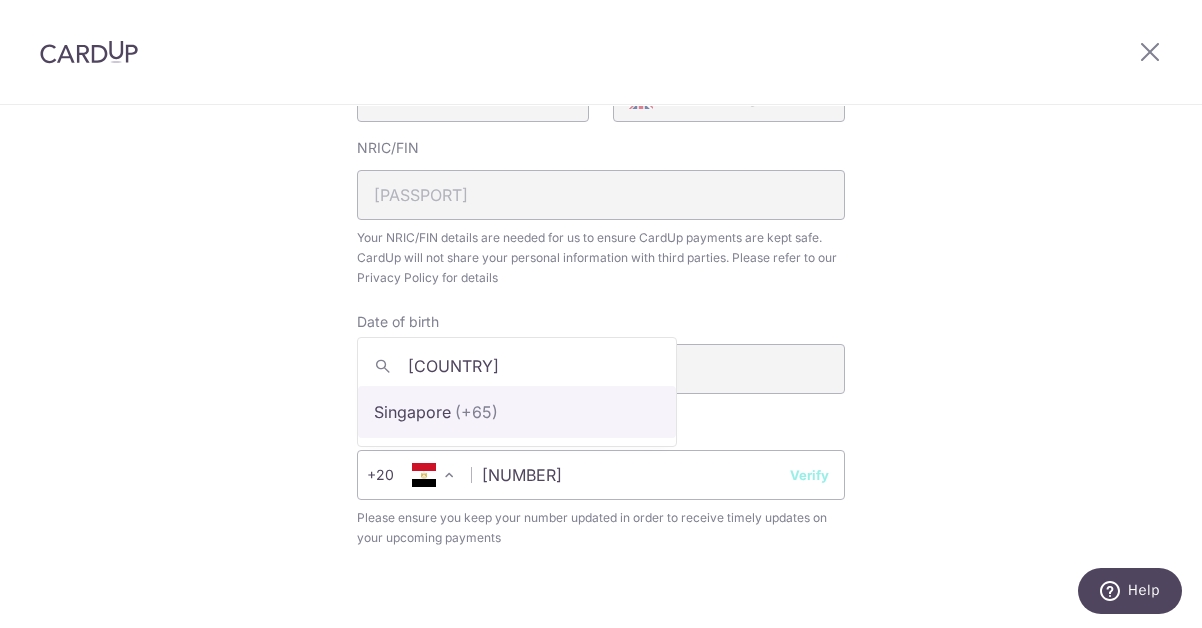 type on "singa" 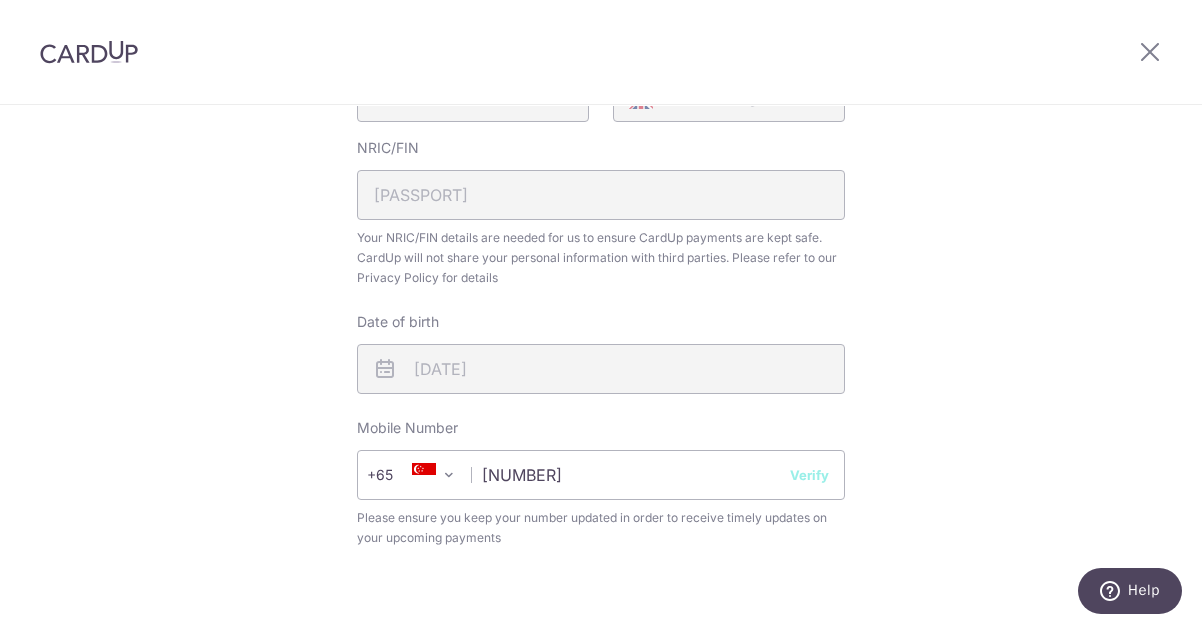 click on "Verify" at bounding box center (809, 475) 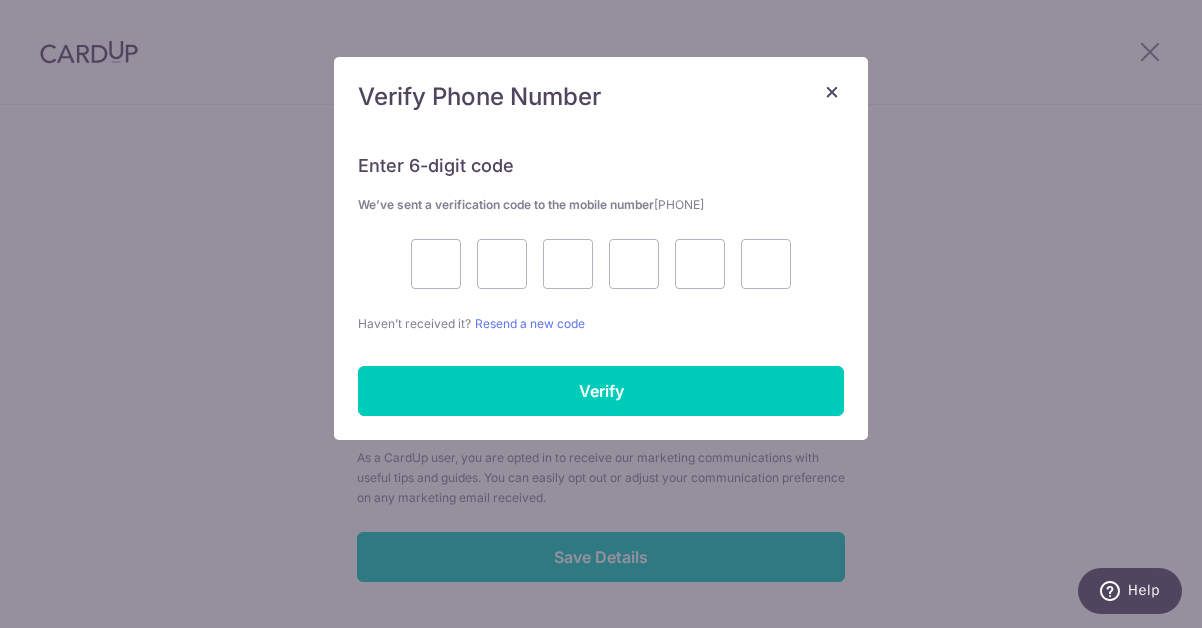 scroll, scrollTop: 804, scrollLeft: 0, axis: vertical 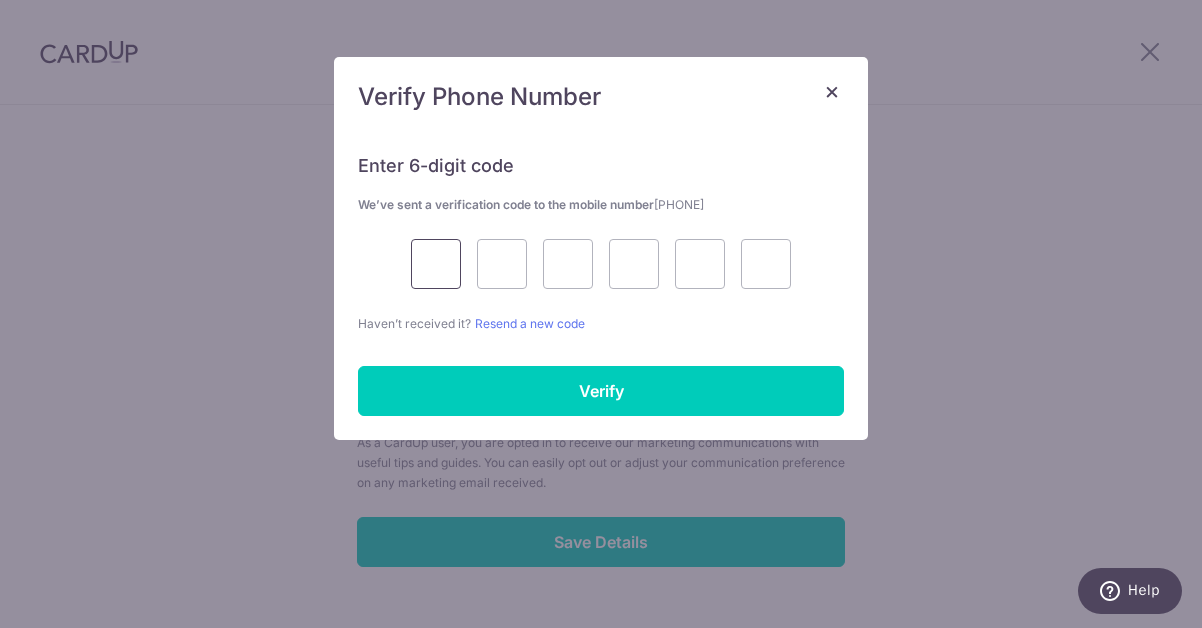 click at bounding box center (436, 264) 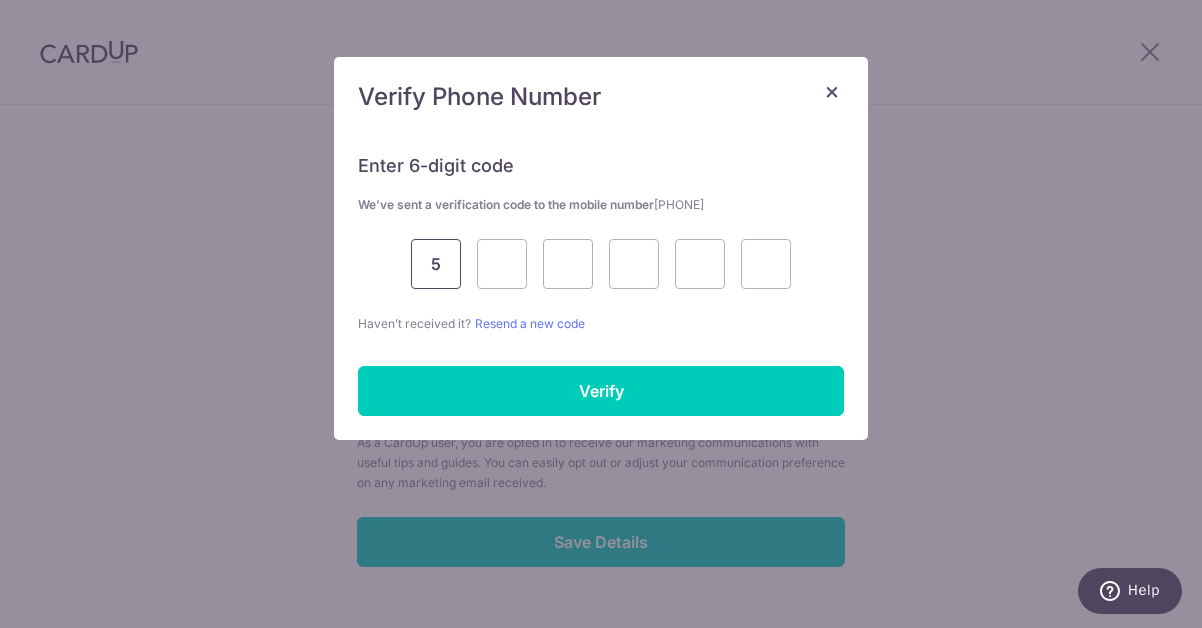 type on "5" 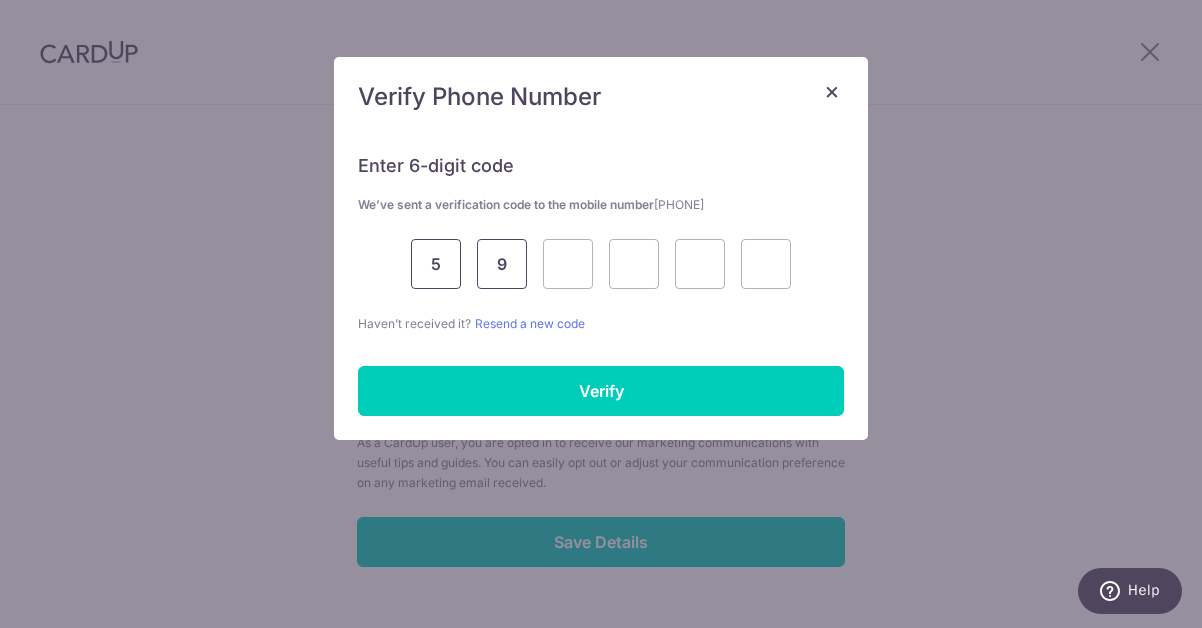 type on "9" 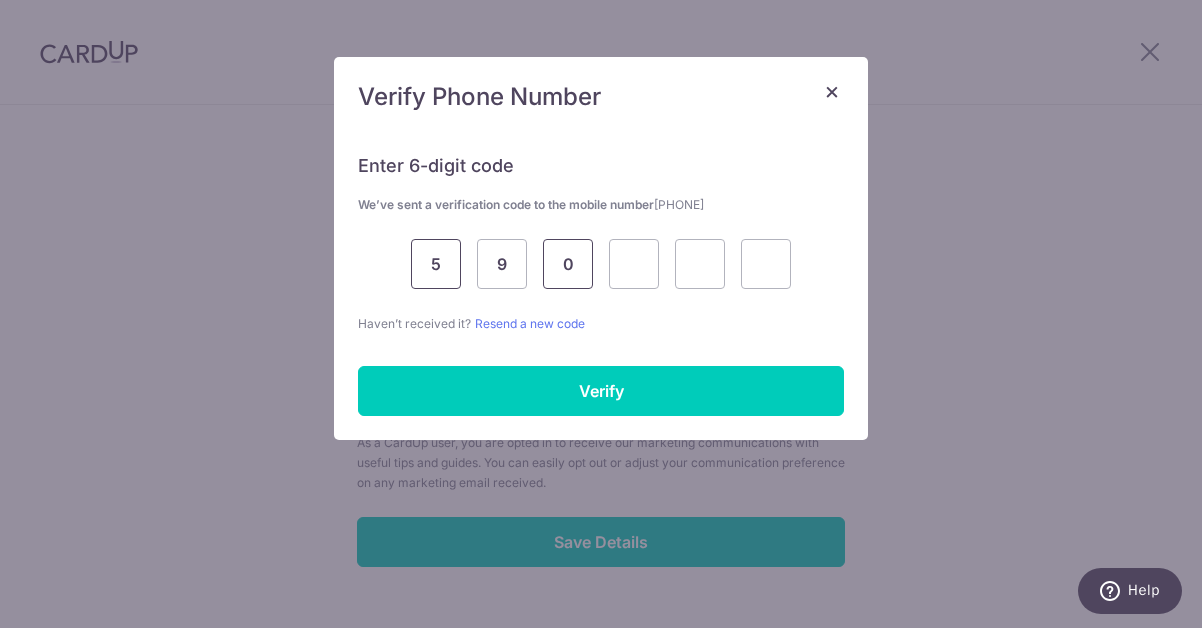 type on "0" 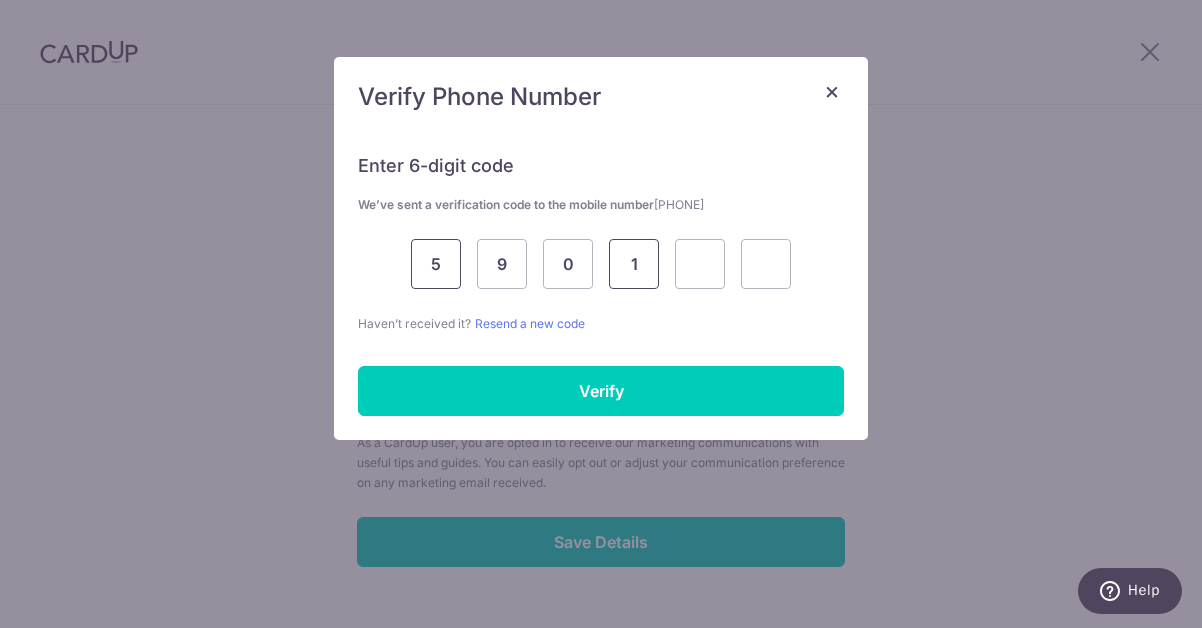 type on "1" 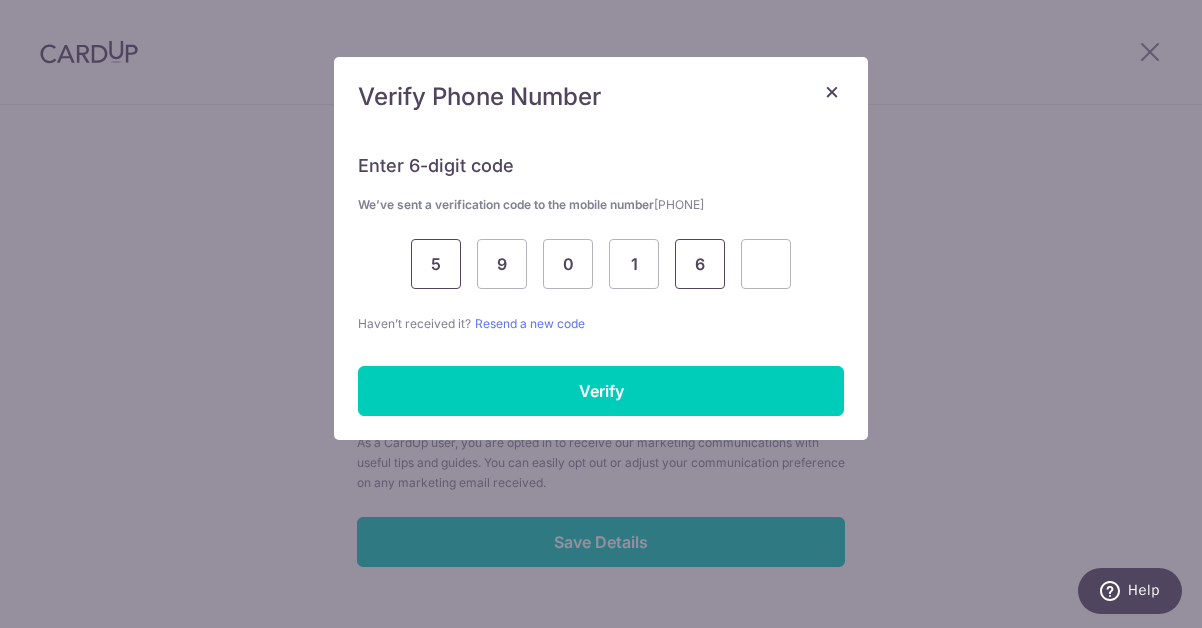 type on "6" 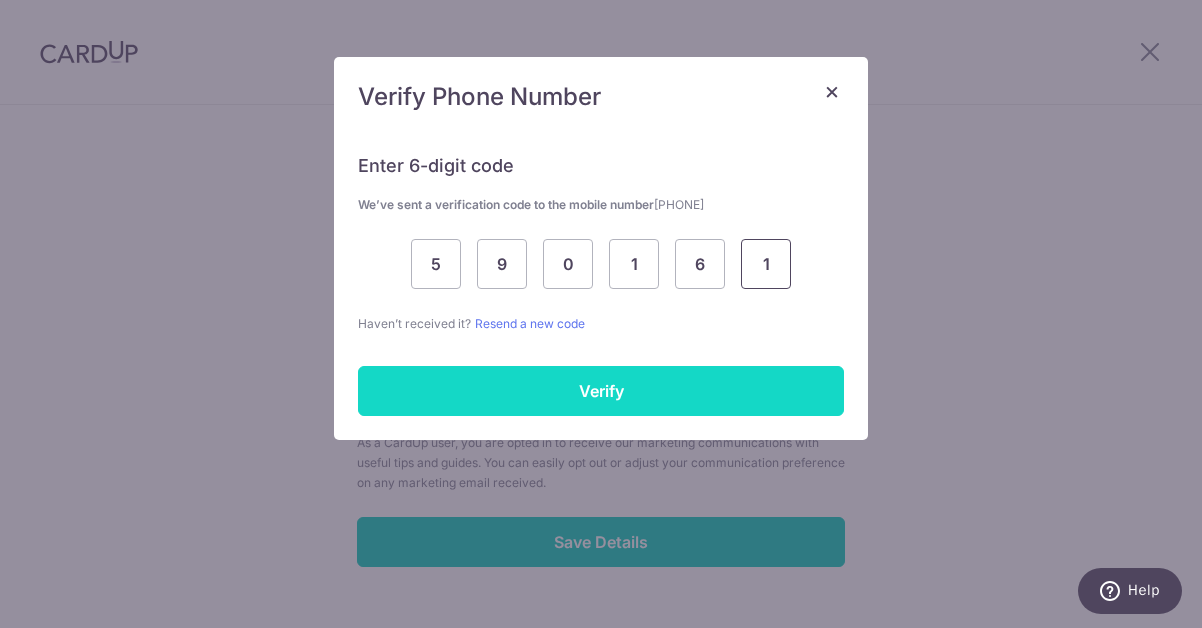 type on "1" 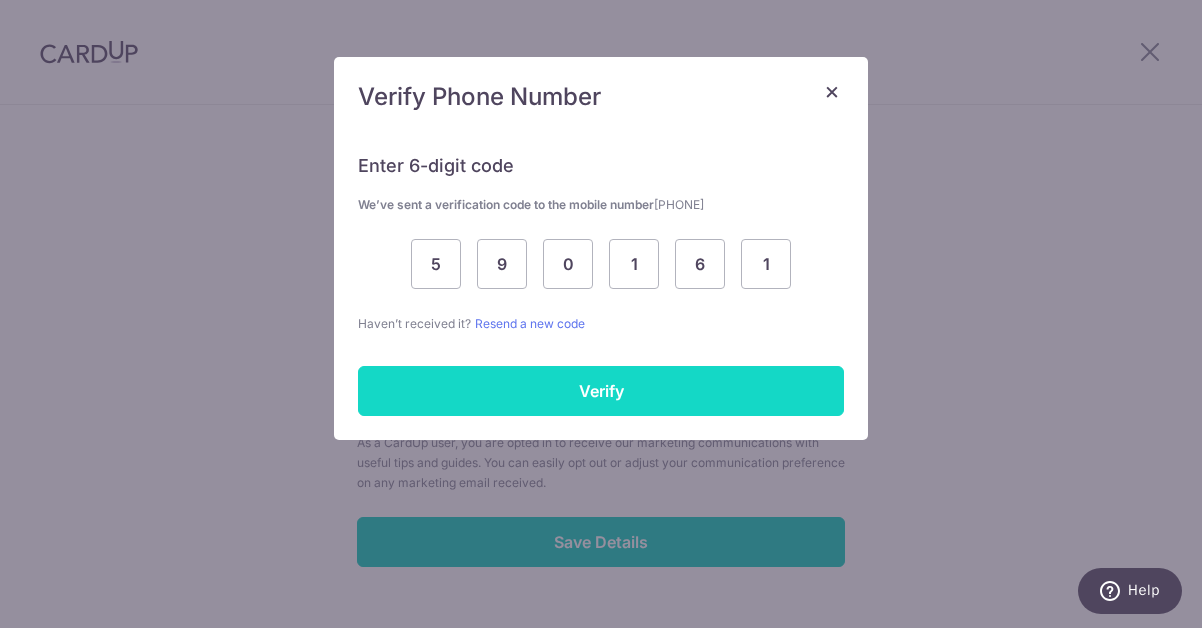 click on "Verify" at bounding box center (601, 391) 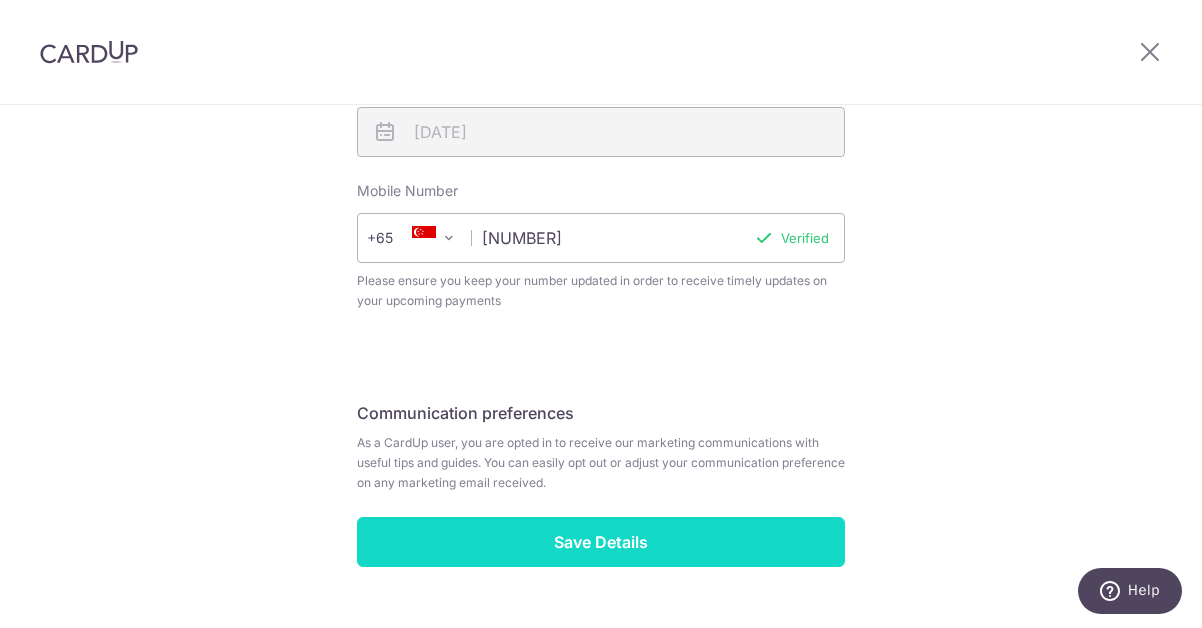 click on "Save Details" at bounding box center [601, 542] 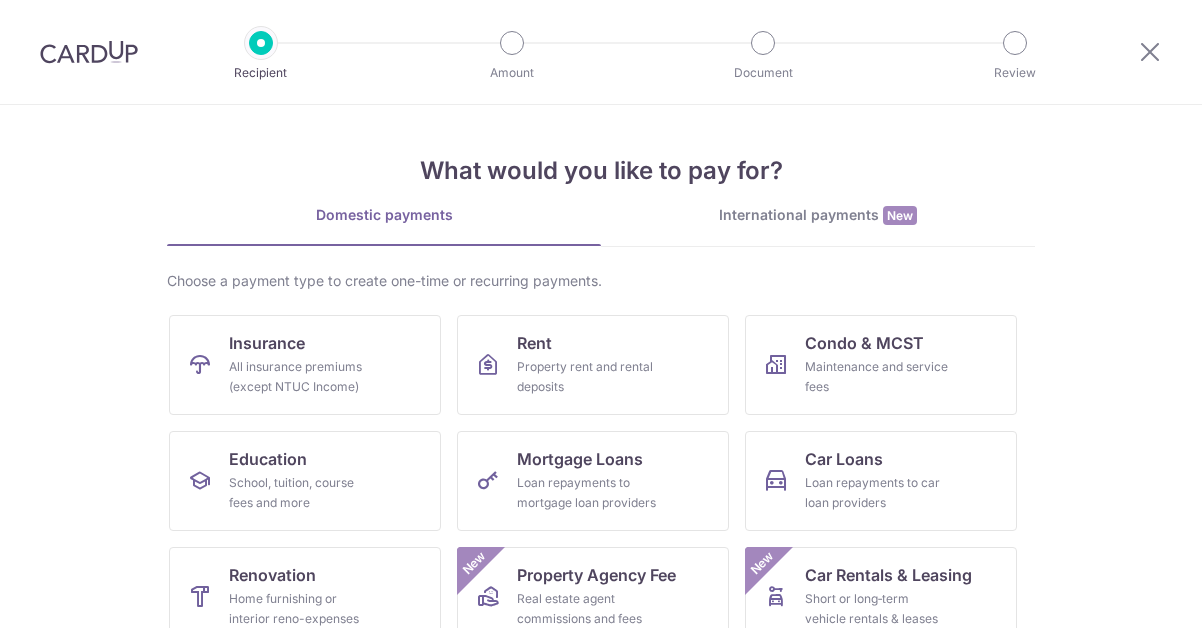 scroll, scrollTop: 0, scrollLeft: 0, axis: both 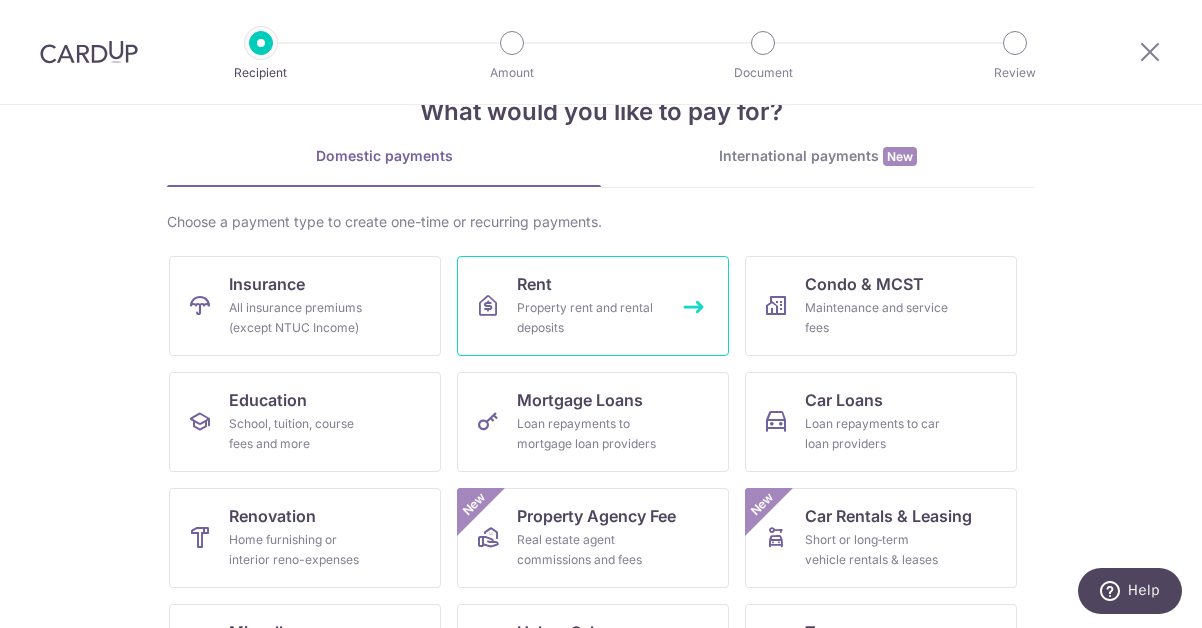 click on "Property rent and rental deposits" at bounding box center (589, 318) 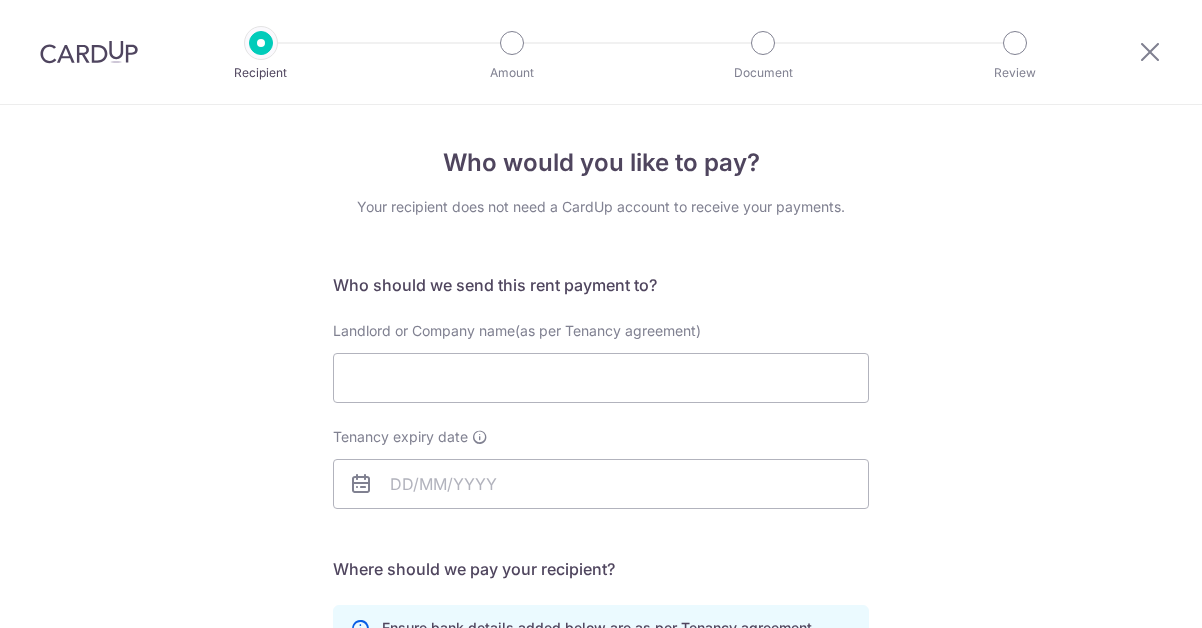 scroll, scrollTop: 0, scrollLeft: 0, axis: both 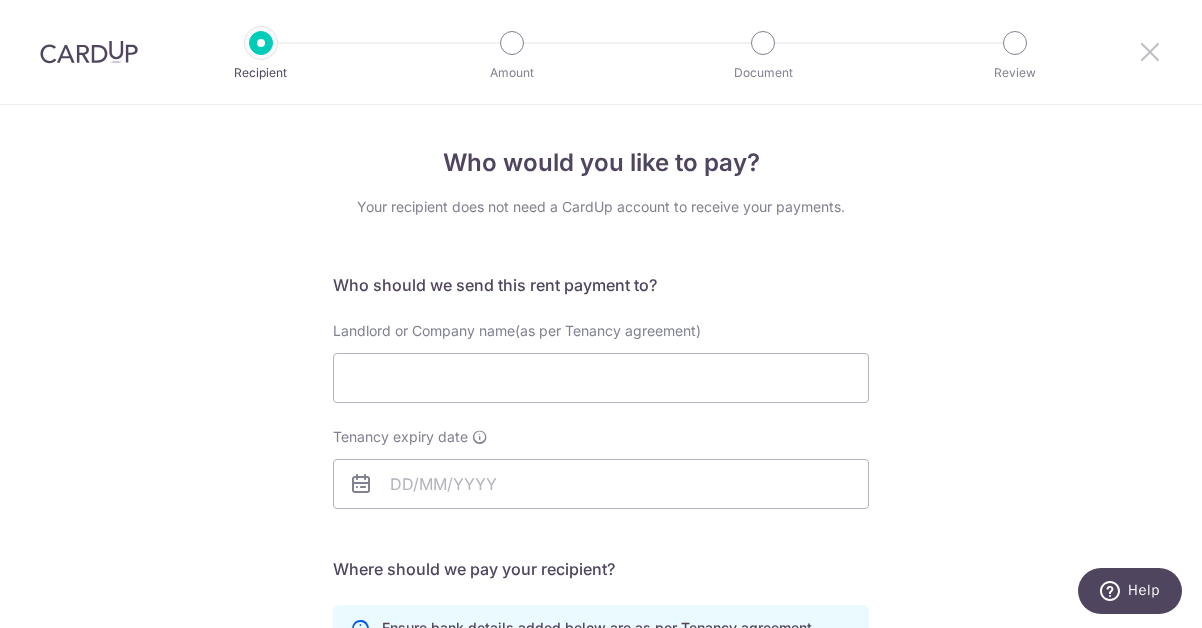 click at bounding box center [1150, 51] 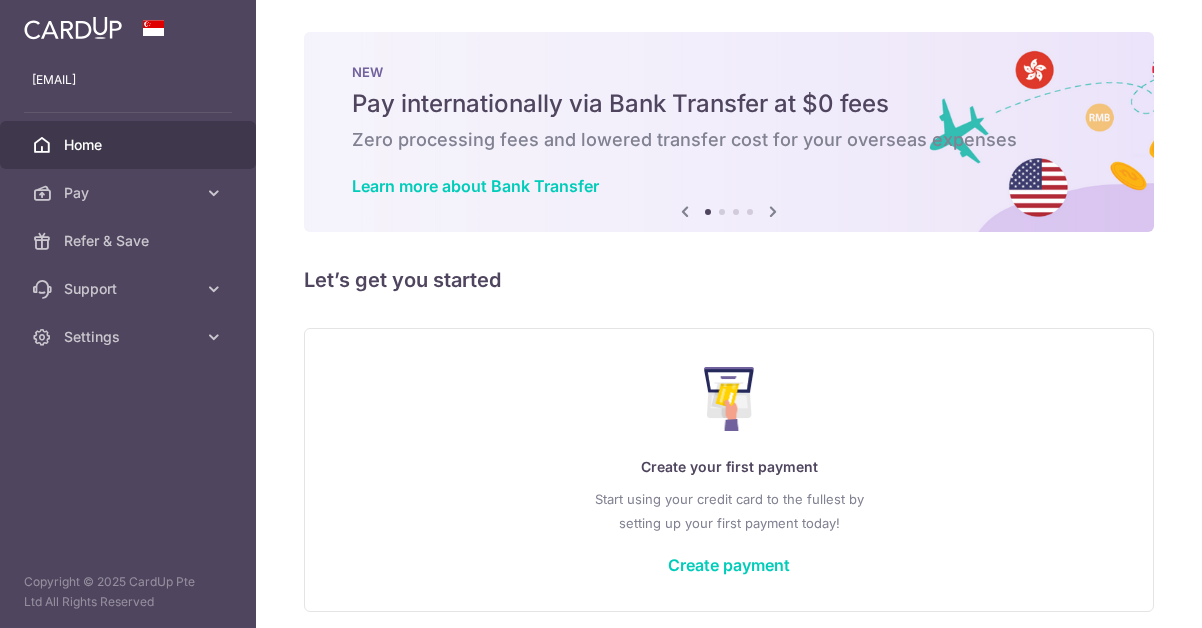 scroll, scrollTop: 0, scrollLeft: 0, axis: both 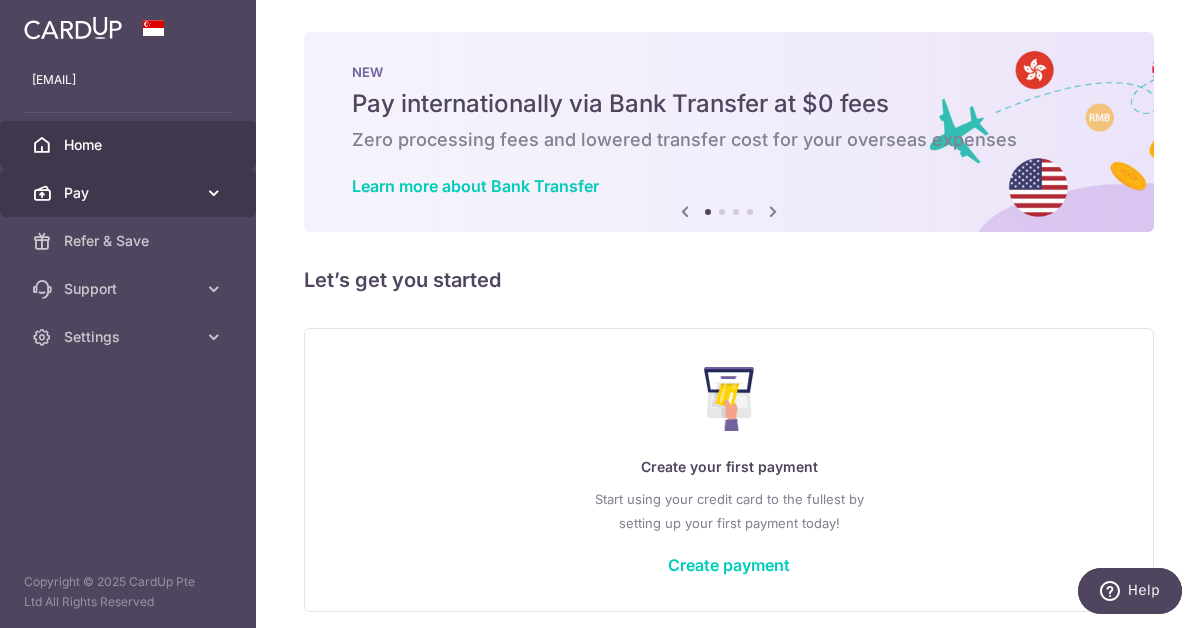 click on "Pay" at bounding box center (128, 193) 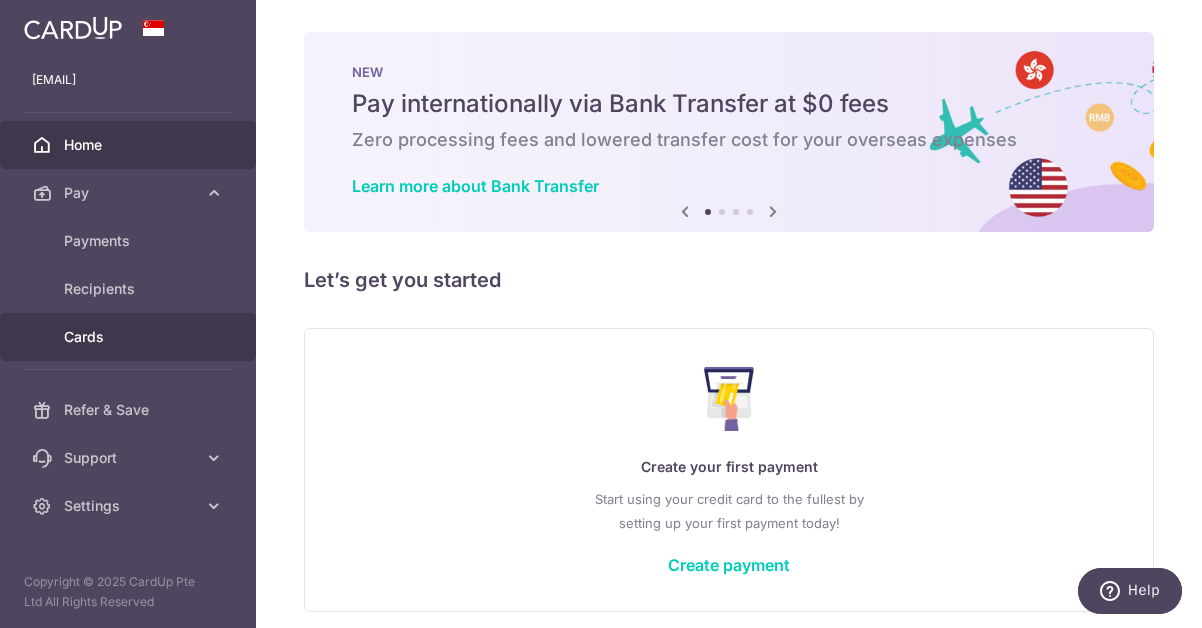 click on "Cards" at bounding box center (130, 337) 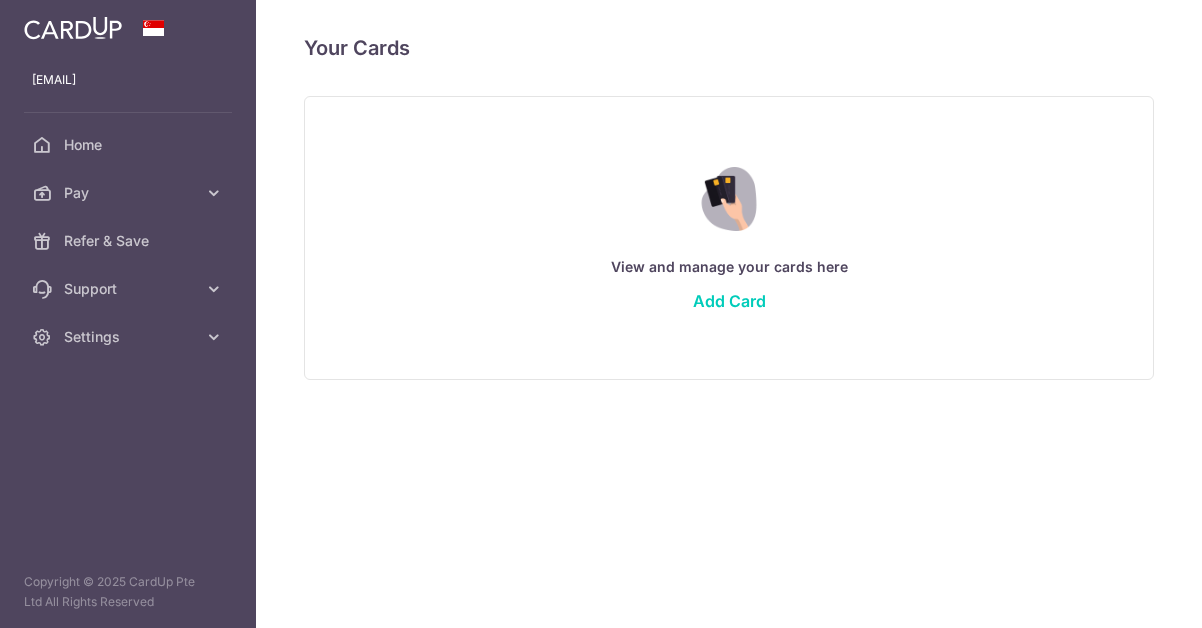 scroll, scrollTop: 0, scrollLeft: 0, axis: both 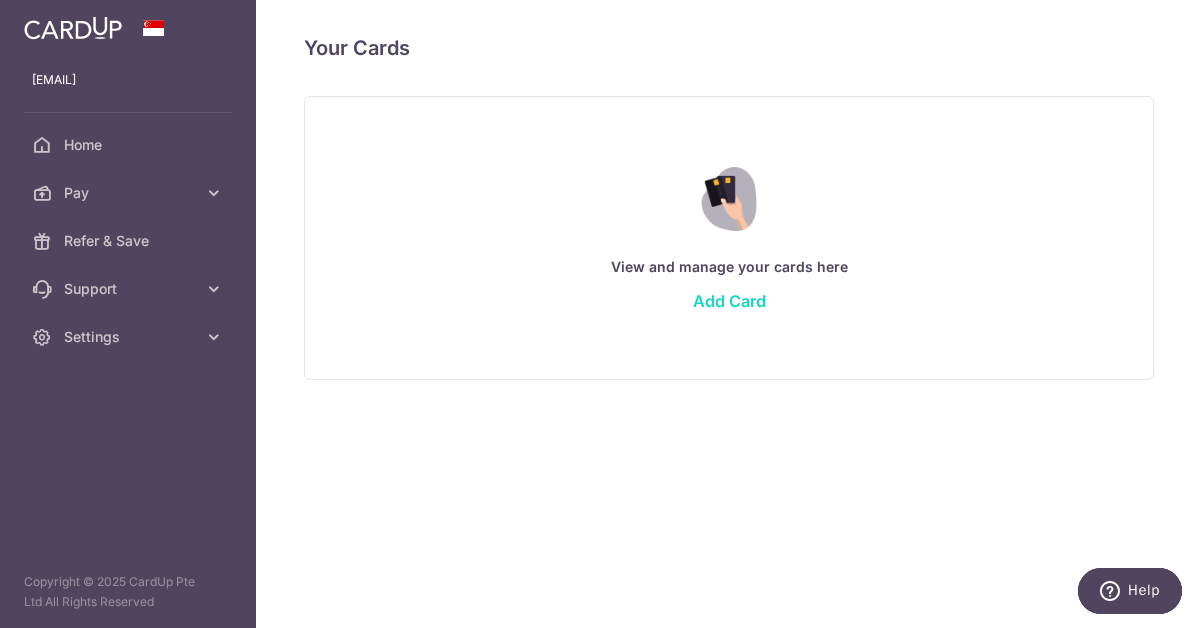 click on "Add Card" at bounding box center (729, 301) 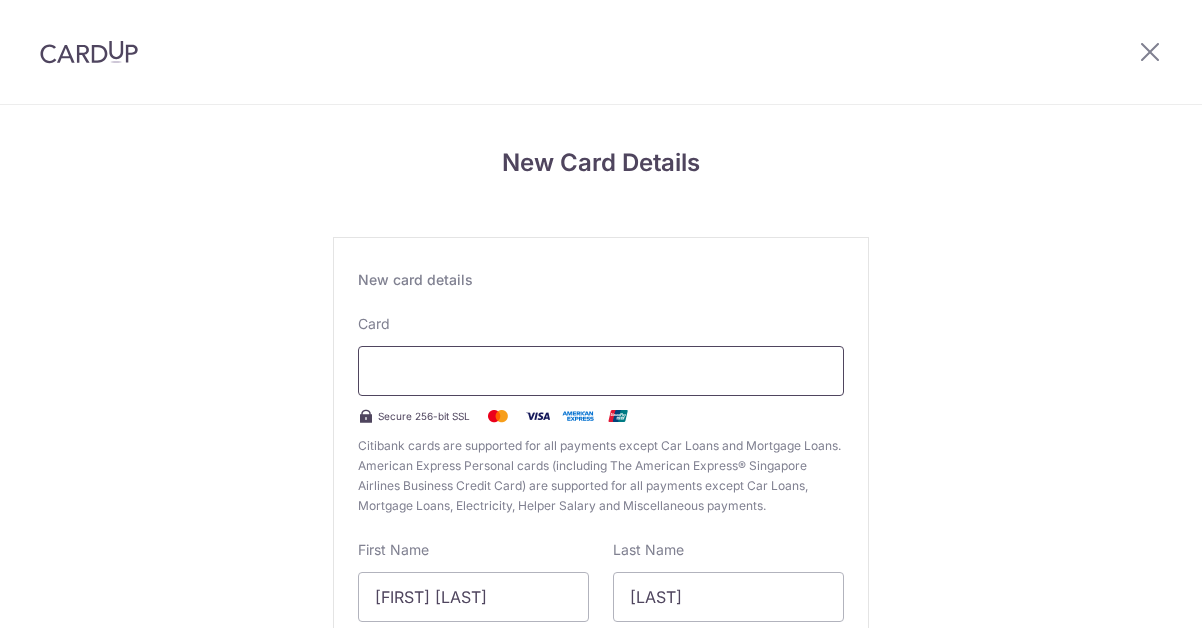 scroll, scrollTop: 0, scrollLeft: 0, axis: both 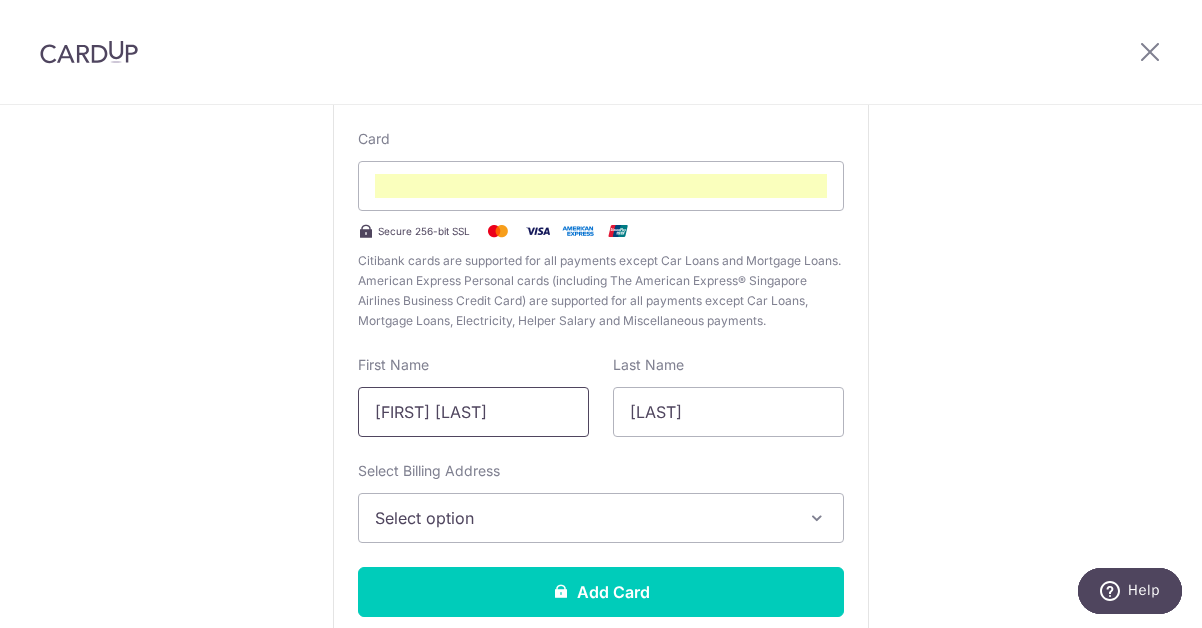 click on "[FIRST] [LAST]" at bounding box center (473, 412) 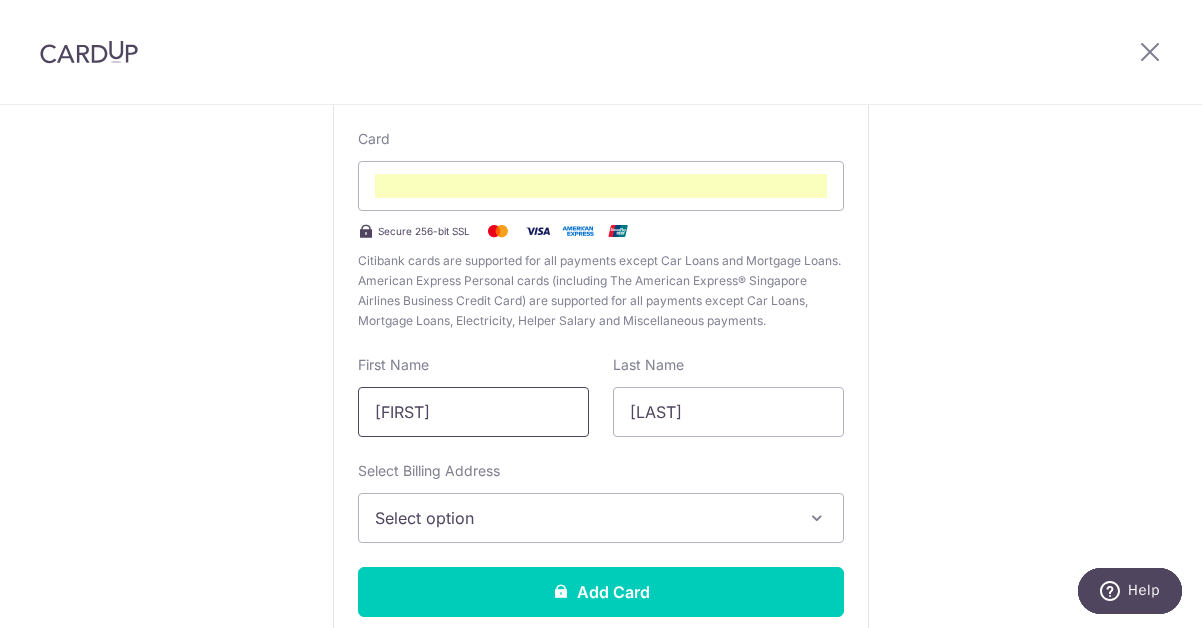 type on "[FIRST]" 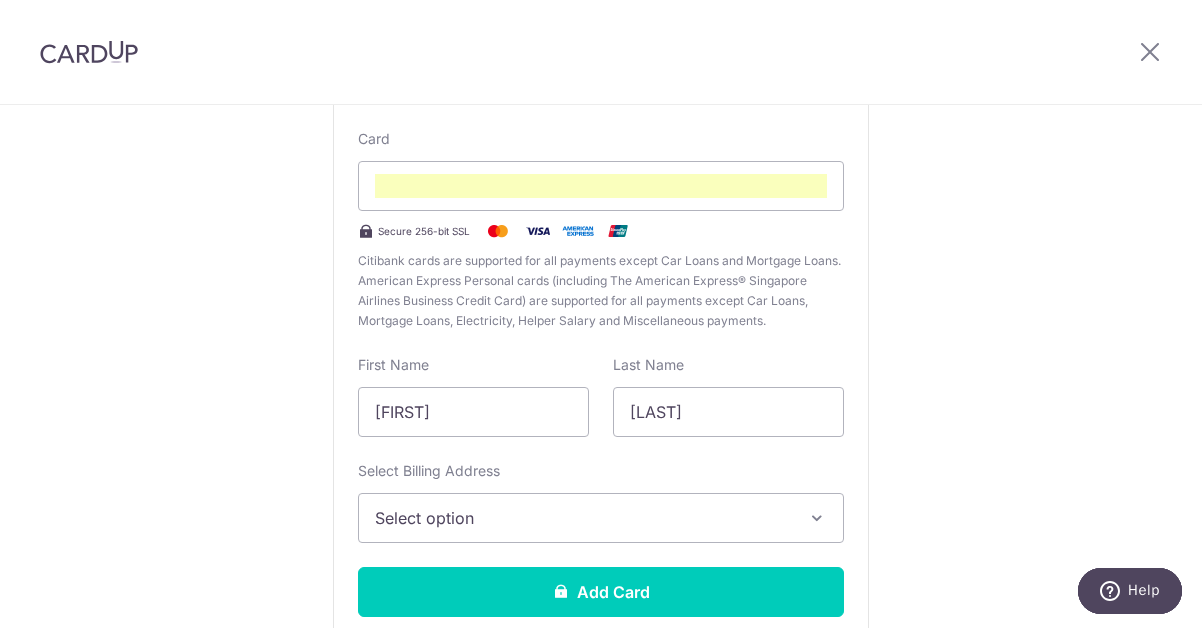 click on "New card details
Card
Secure 256-bit SSL
Citibank cards are supported for all payments except Car Loans and Mortgage Loans. American Express Personal cards (including The American Express® Singapore Airlines Business Credit Card) are supported for all payments except Car Loans, Mortgage Loans, Electricity, Helper Salary and Miscellaneous payments.
First Name
[FIRST]
Last Name
[LAST]
Select Billing Address
Select option
Add Billing Address" at bounding box center (601, 359) 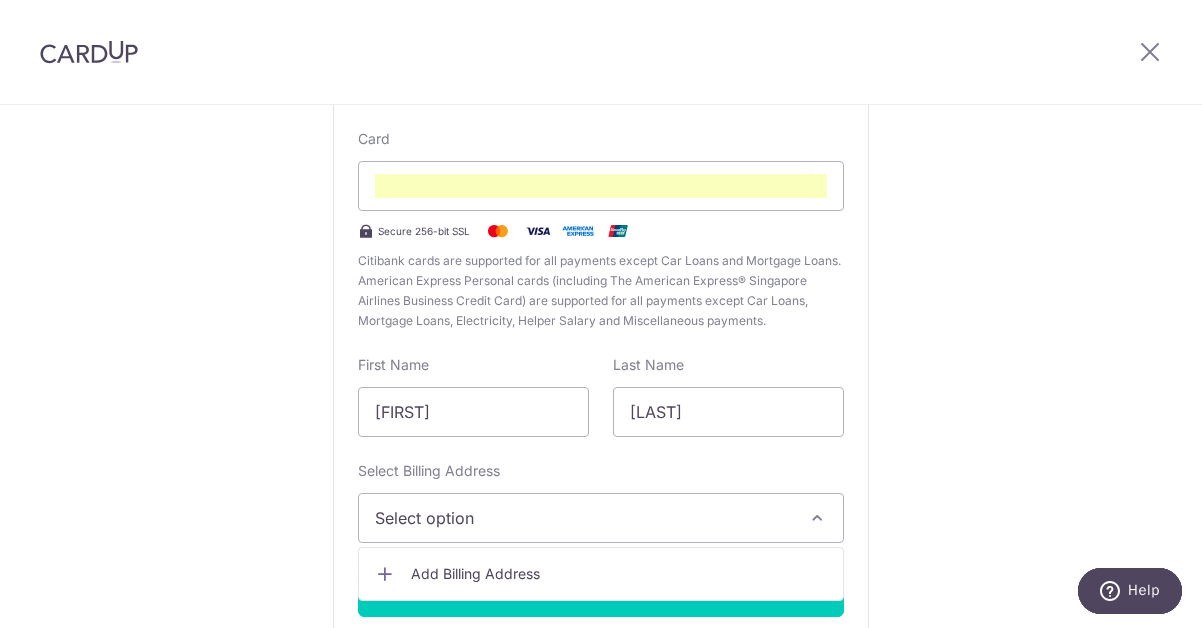 scroll, scrollTop: 317, scrollLeft: 0, axis: vertical 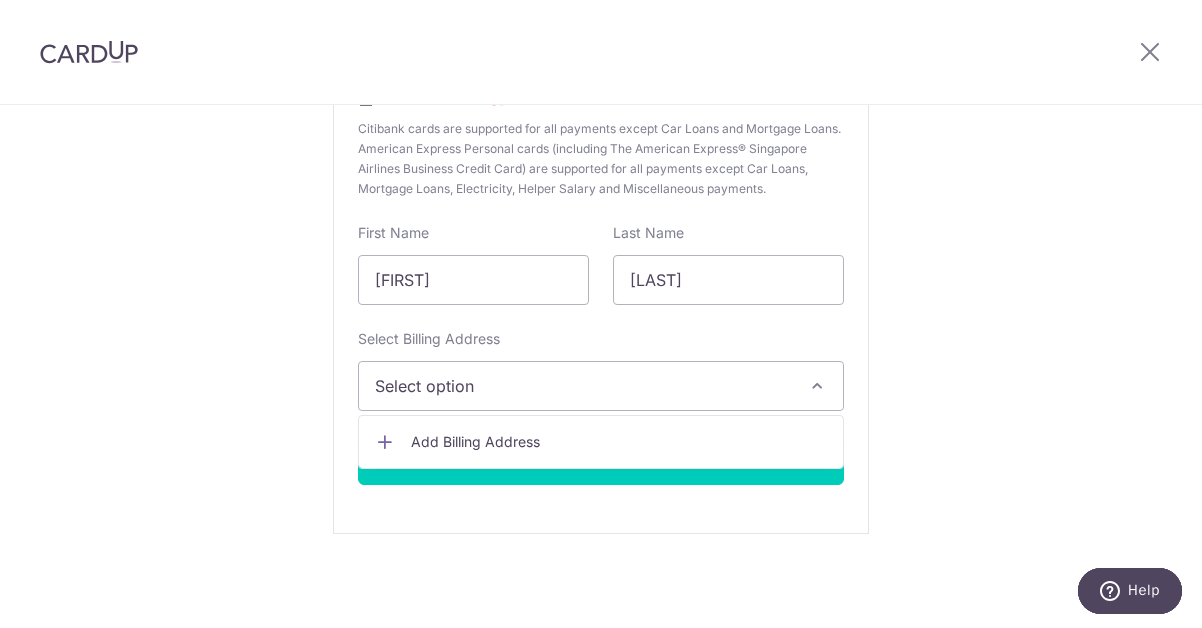 click on "Add Billing Address" at bounding box center (619, 442) 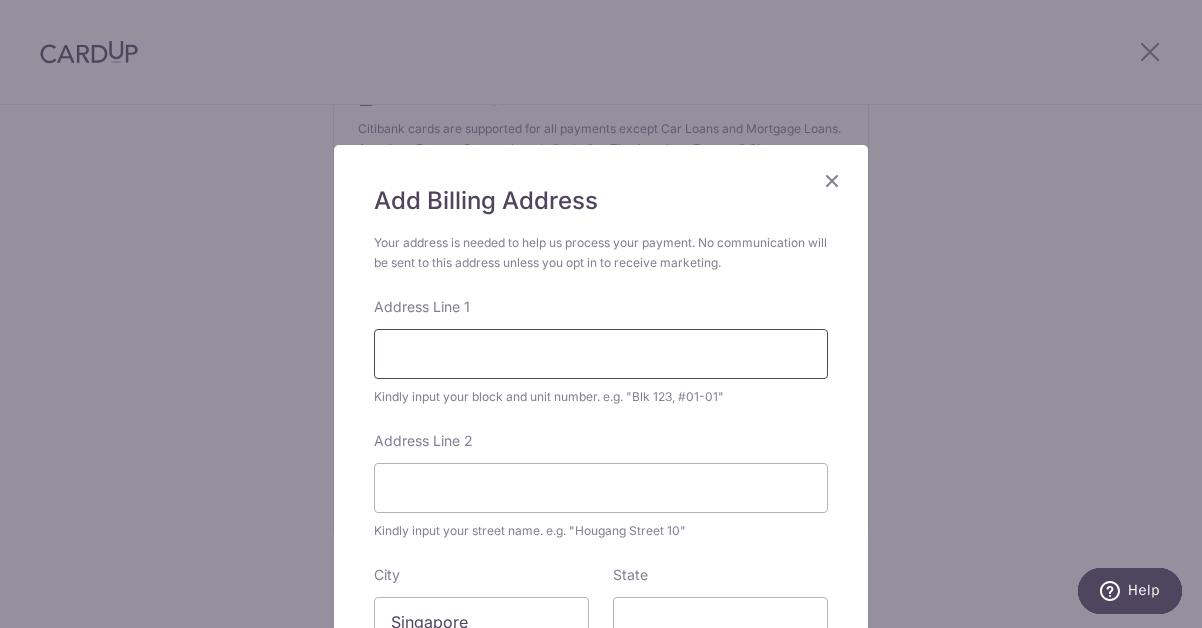 click on "Address Line 1" at bounding box center [601, 354] 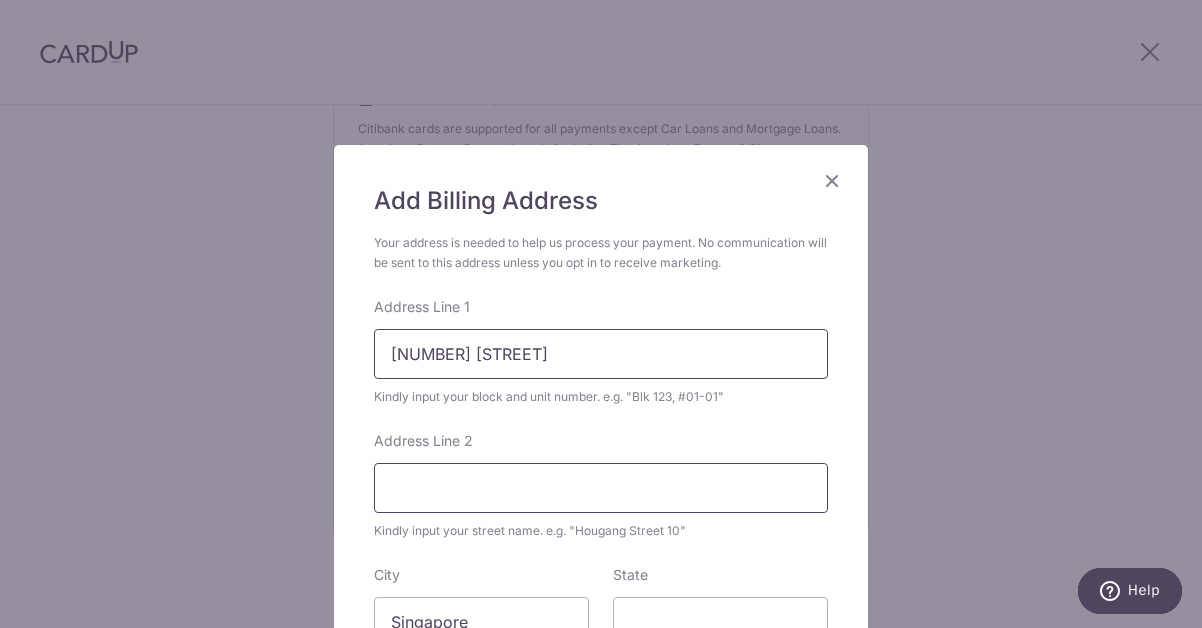 type on "[ADDRESS]" 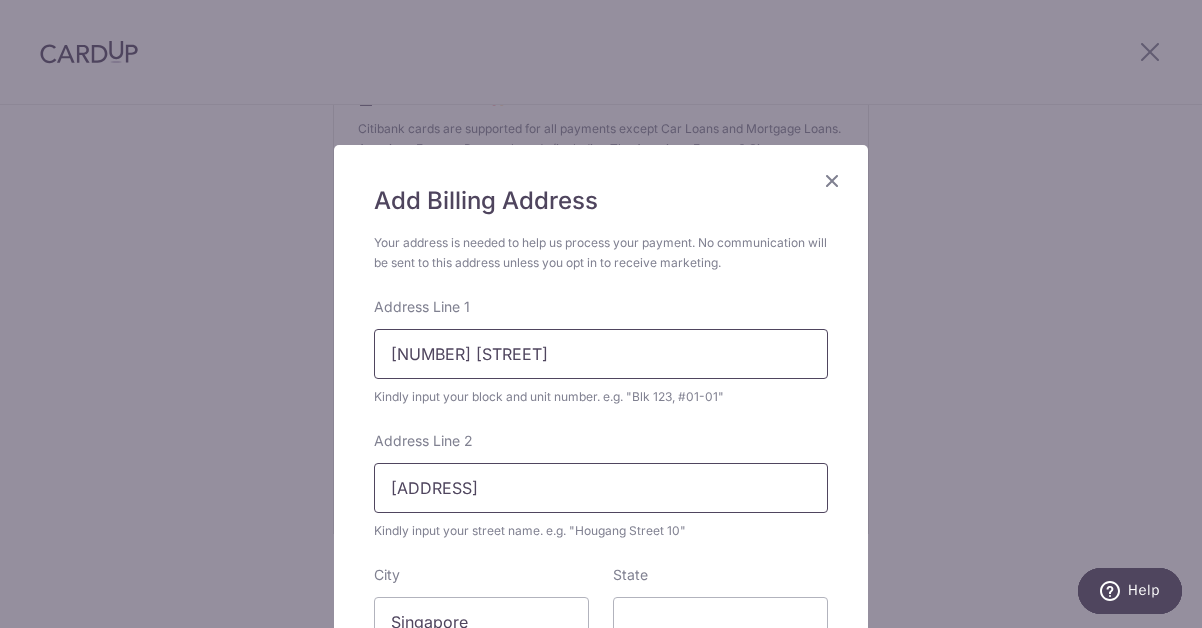 type on "[NUMBER]" 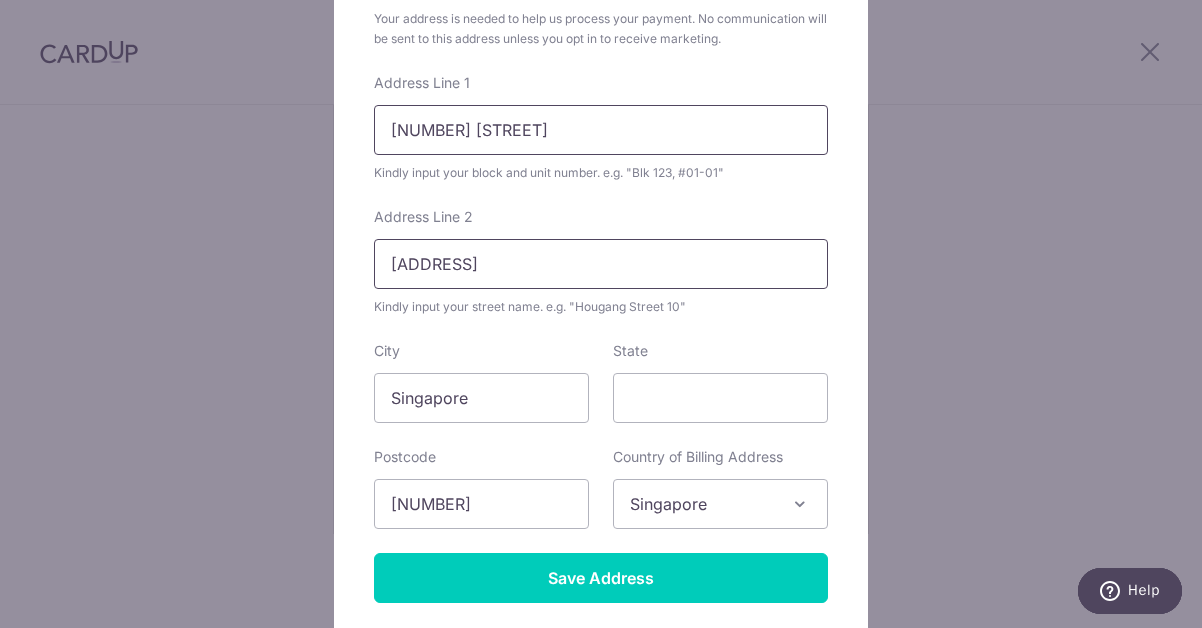 scroll, scrollTop: 384, scrollLeft: 0, axis: vertical 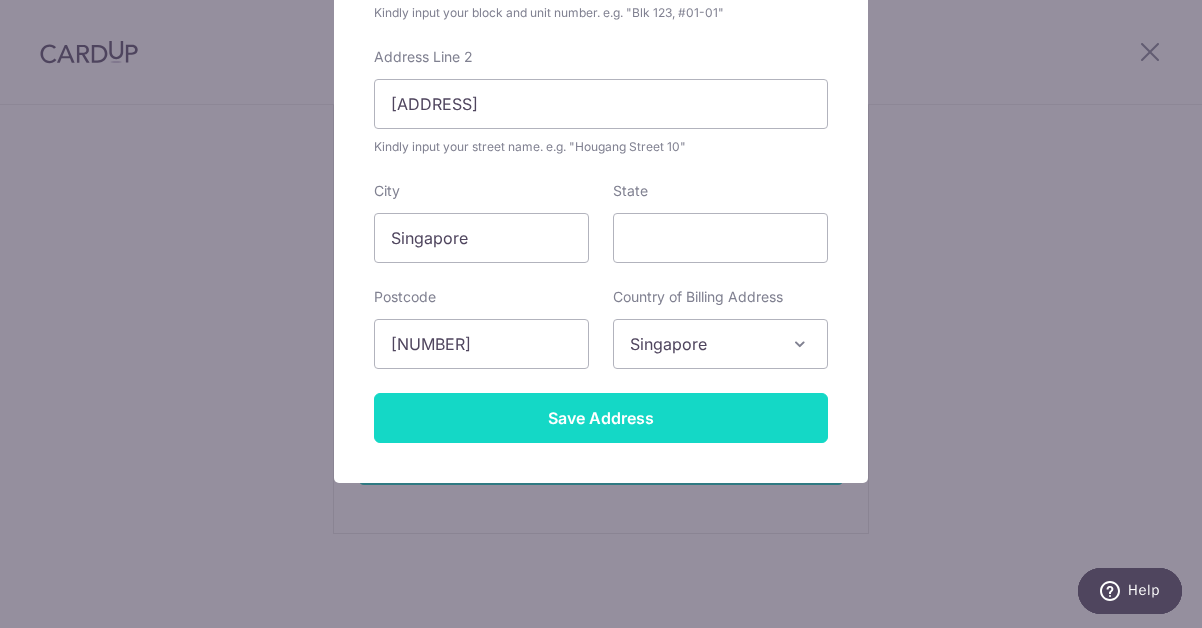click on "Save Address" at bounding box center (601, 418) 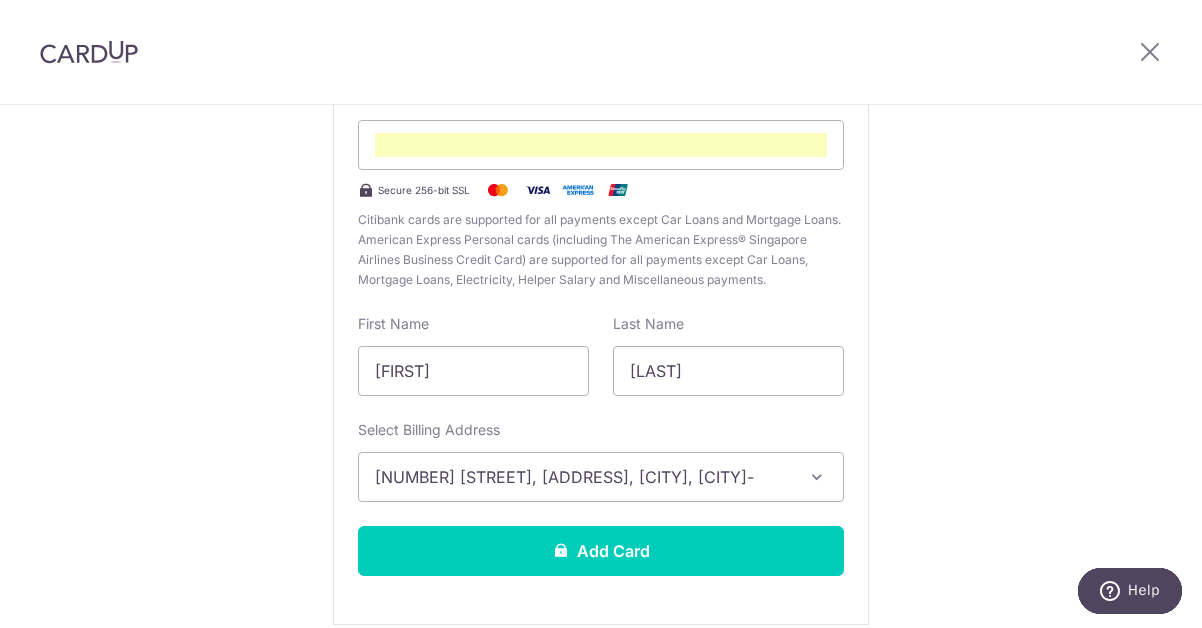 scroll, scrollTop: 317, scrollLeft: 0, axis: vertical 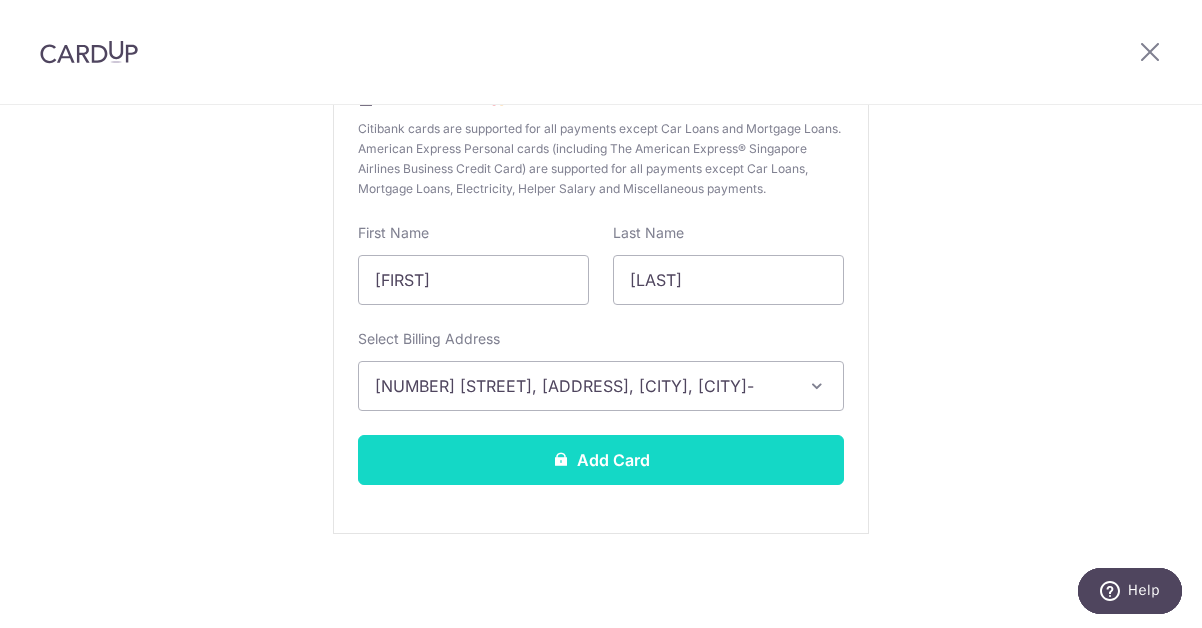 click on "Add Card" at bounding box center (601, 460) 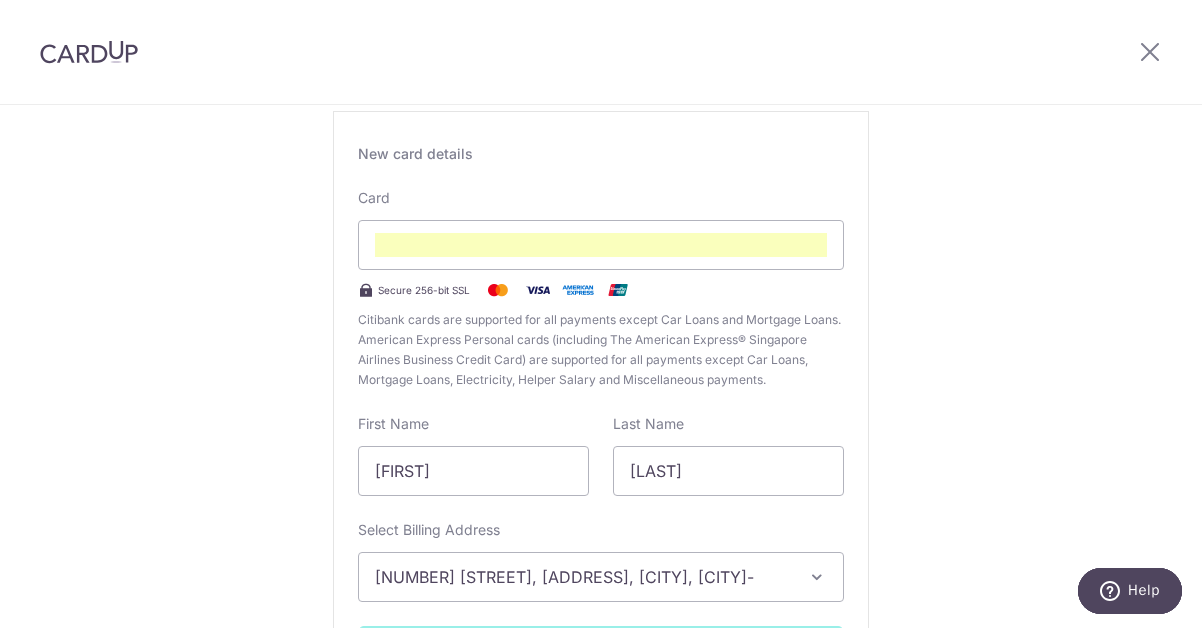 scroll, scrollTop: 0, scrollLeft: 0, axis: both 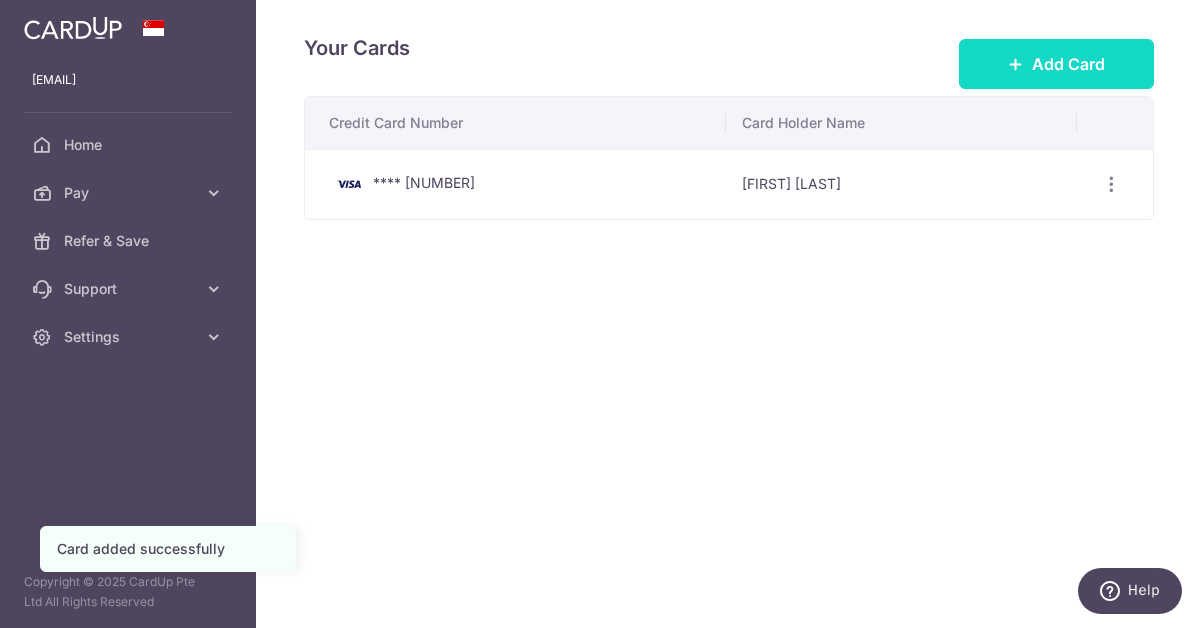 click at bounding box center (1016, 64) 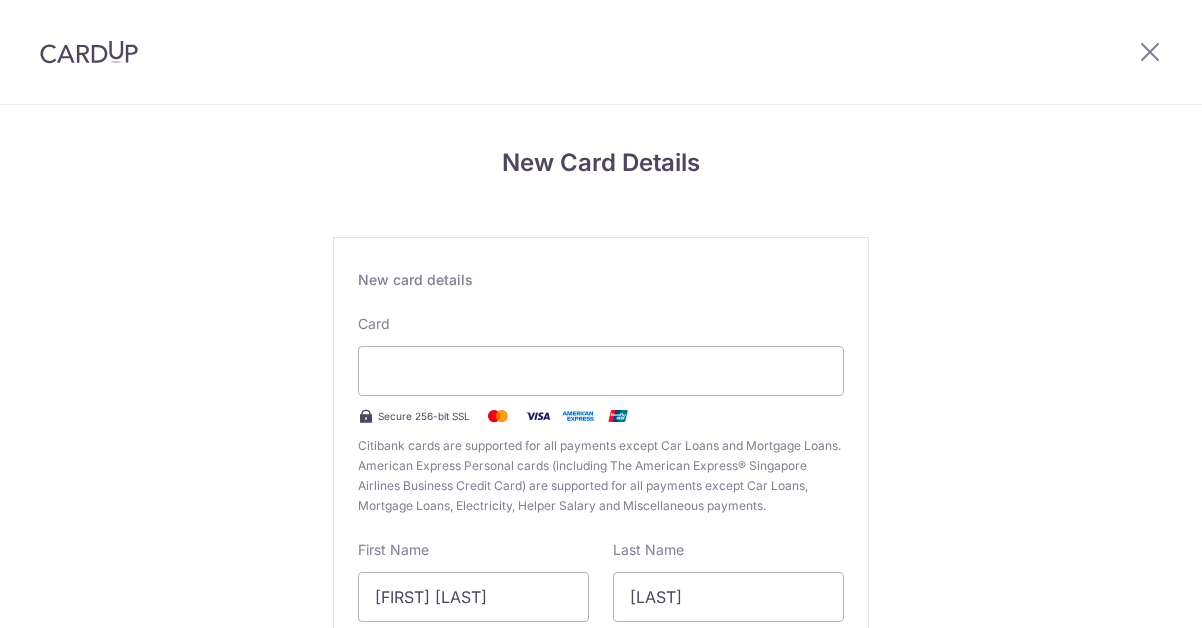 scroll, scrollTop: 0, scrollLeft: 0, axis: both 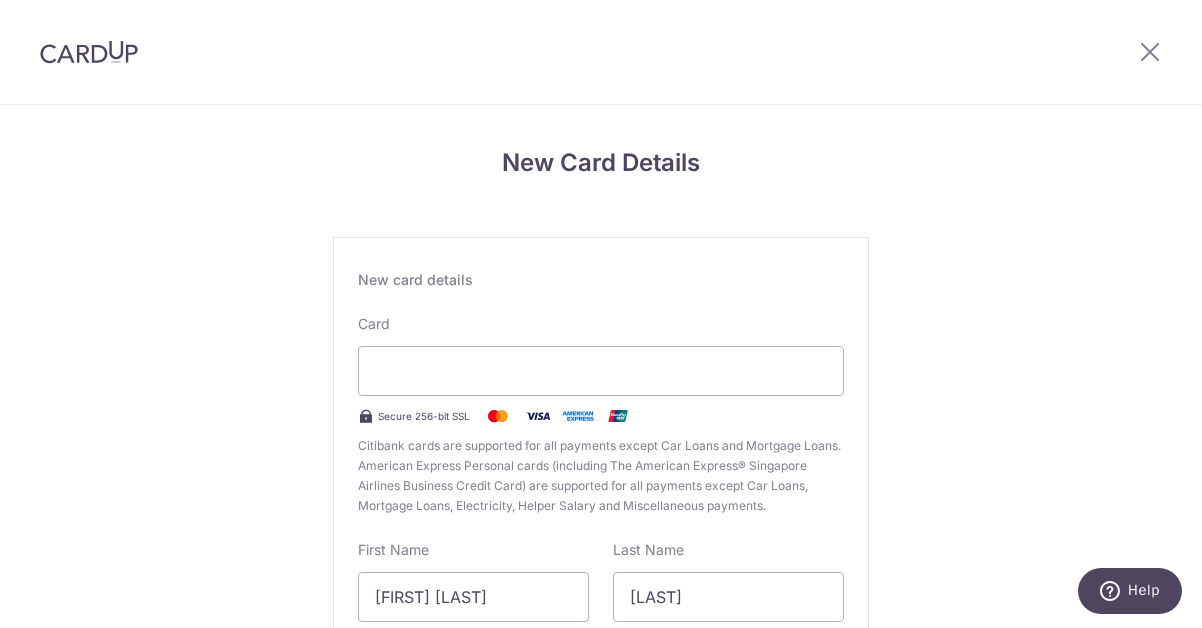 click on "Secure 256-bit SSL" at bounding box center [601, 416] 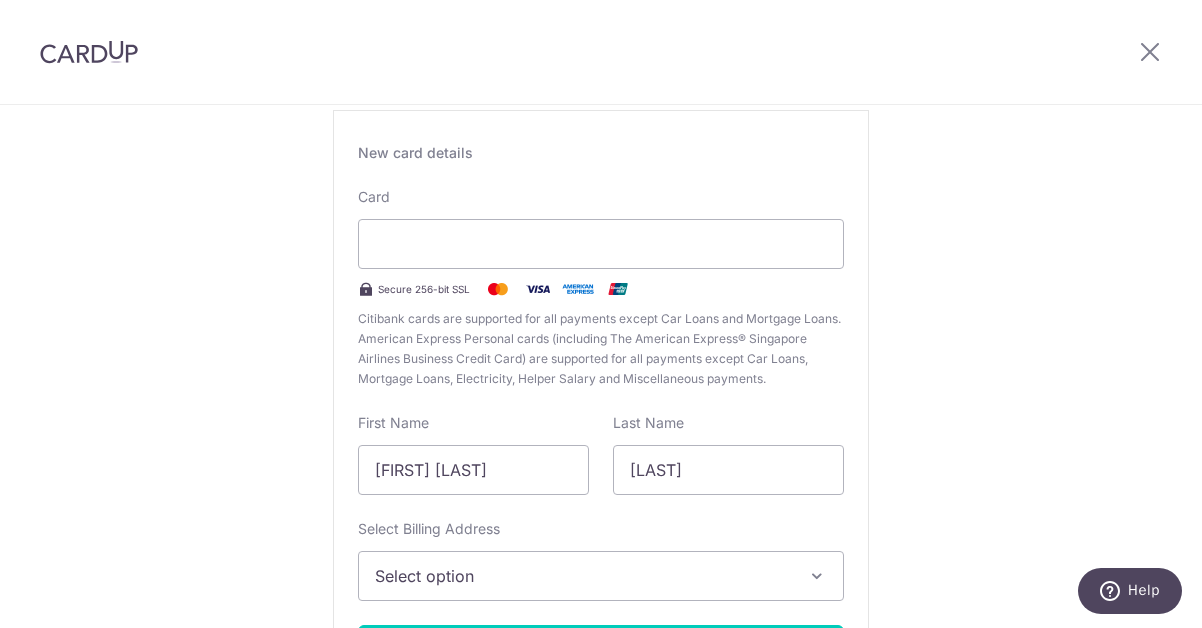 scroll, scrollTop: 151, scrollLeft: 0, axis: vertical 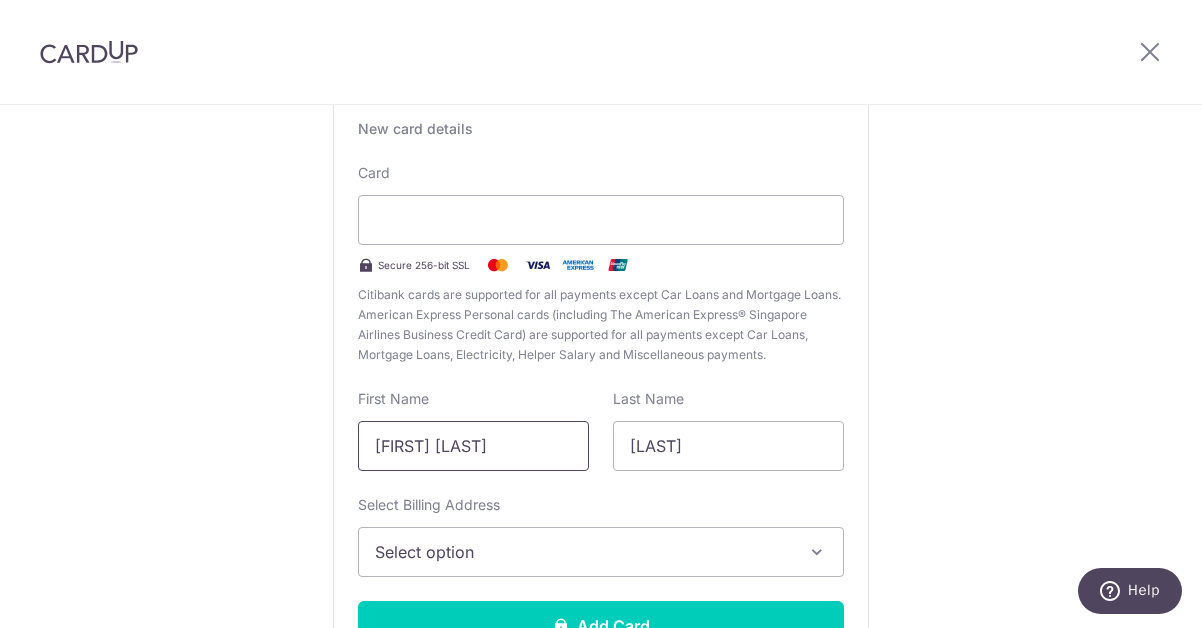 click on "[FIRST] [LAST]" at bounding box center (473, 446) 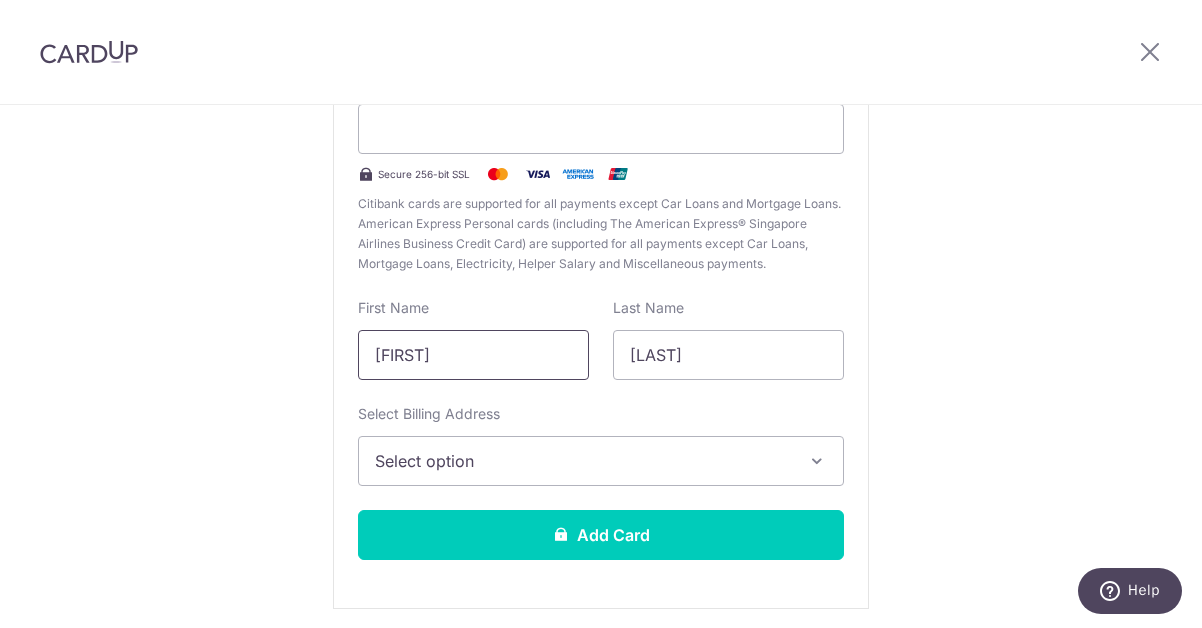 scroll, scrollTop: 249, scrollLeft: 0, axis: vertical 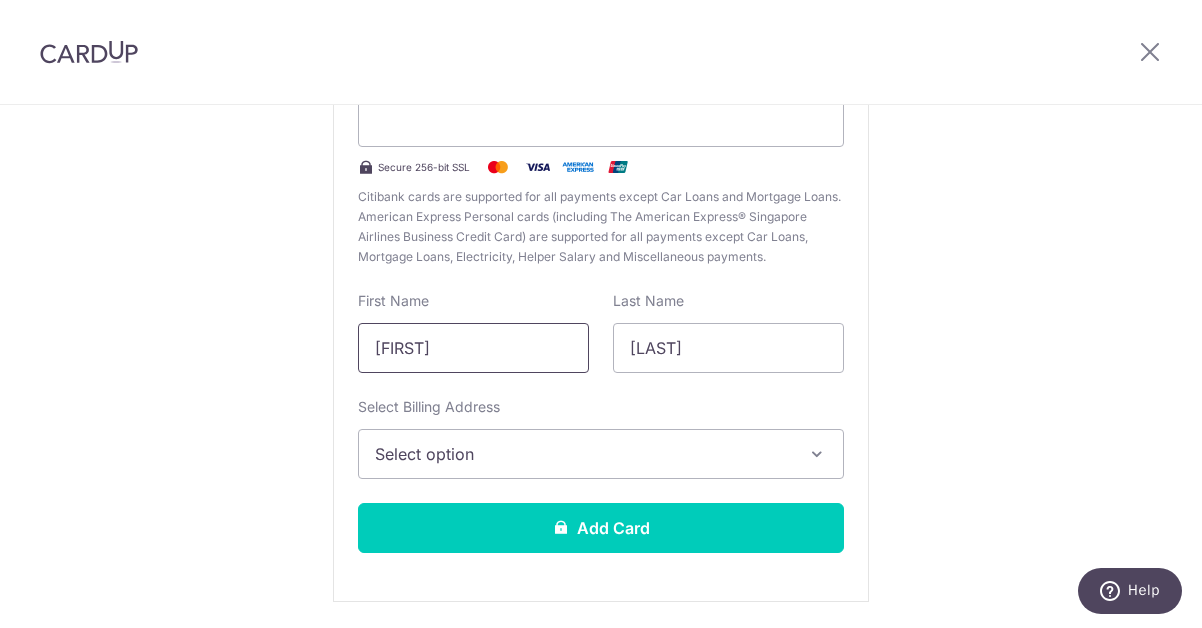 type on "[FIRST]" 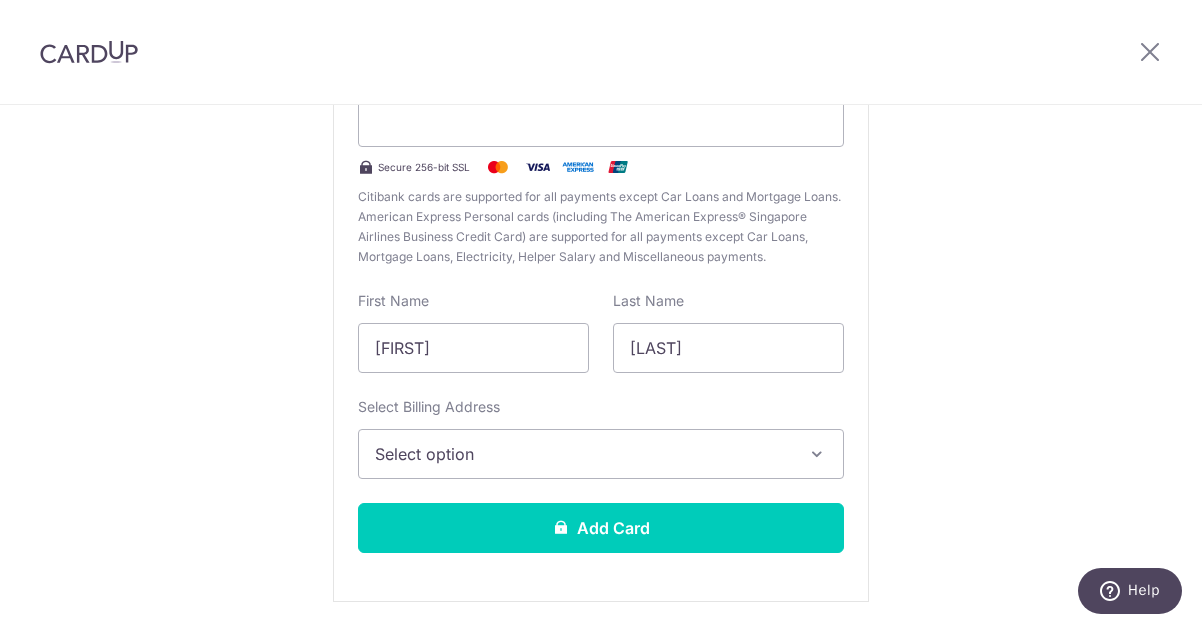 click on "Select option" at bounding box center [601, 454] 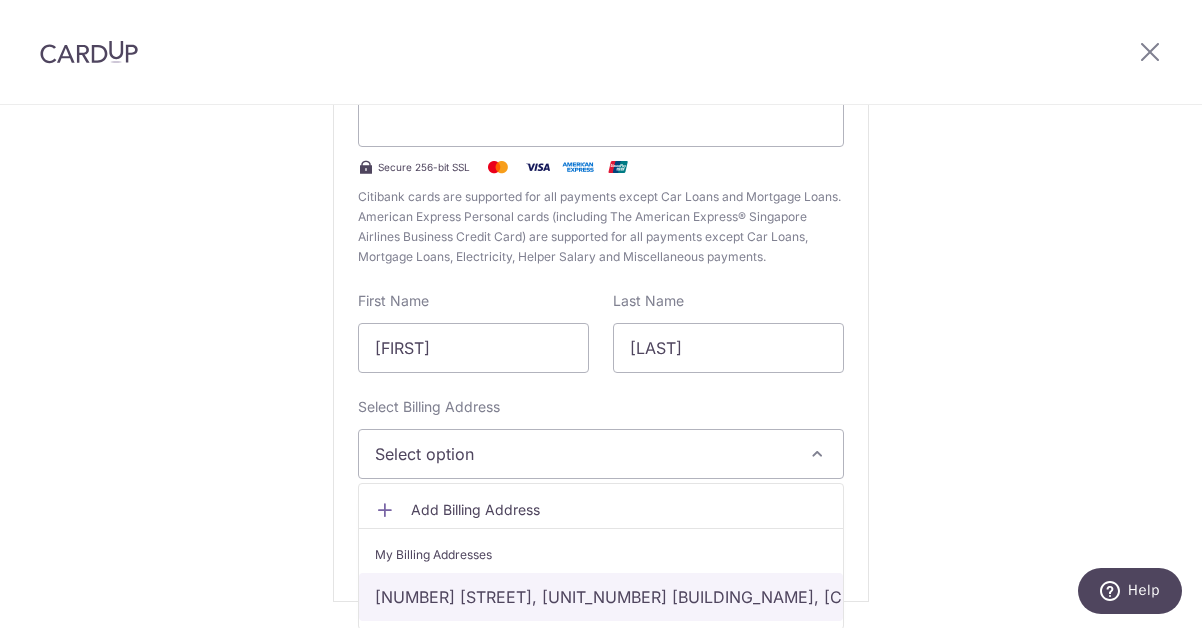 click on "[NUMBER] [STREET], [ADDRESS], [CITY], [CITY]-[POSTAL_CODE]" at bounding box center (601, 597) 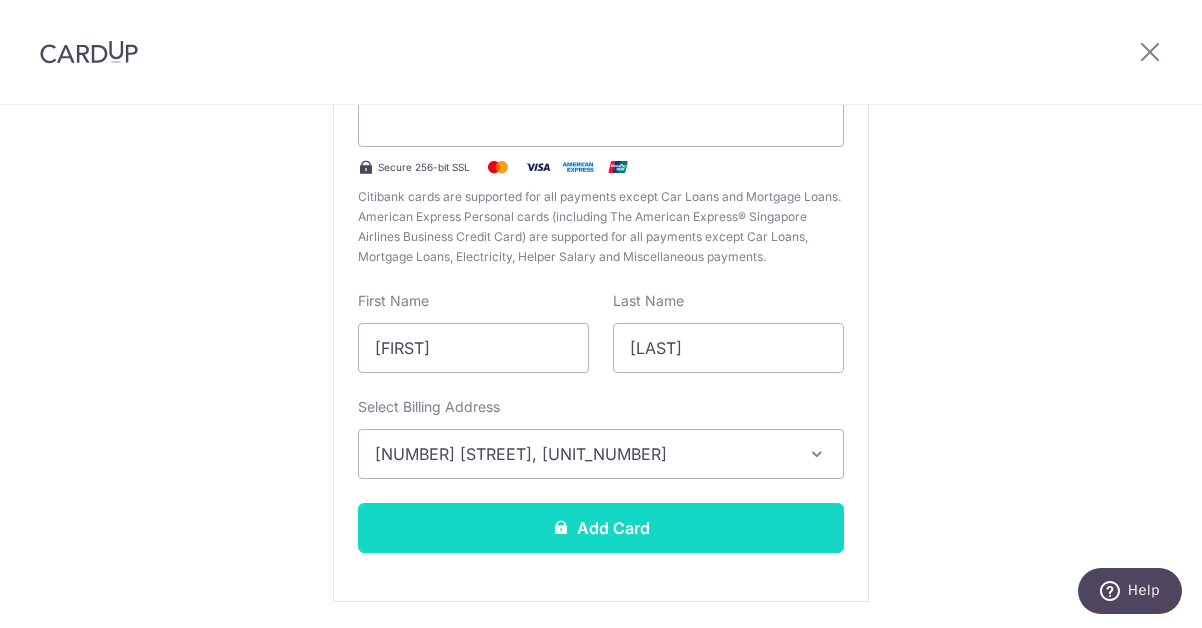 click at bounding box center (561, 527) 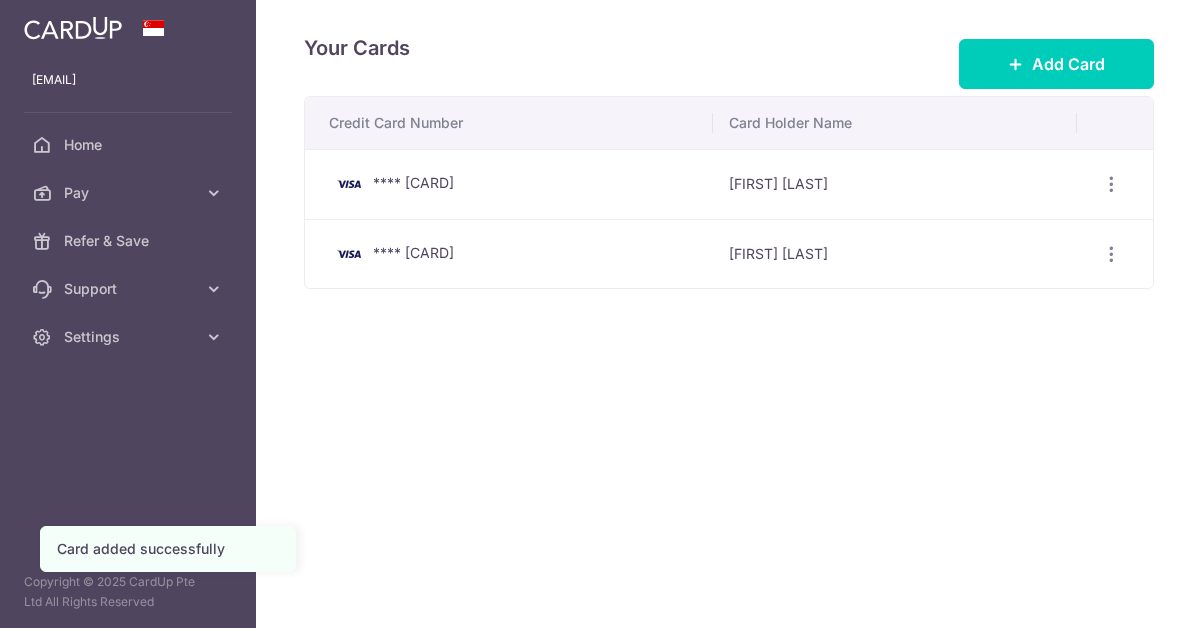 scroll, scrollTop: 0, scrollLeft: 0, axis: both 